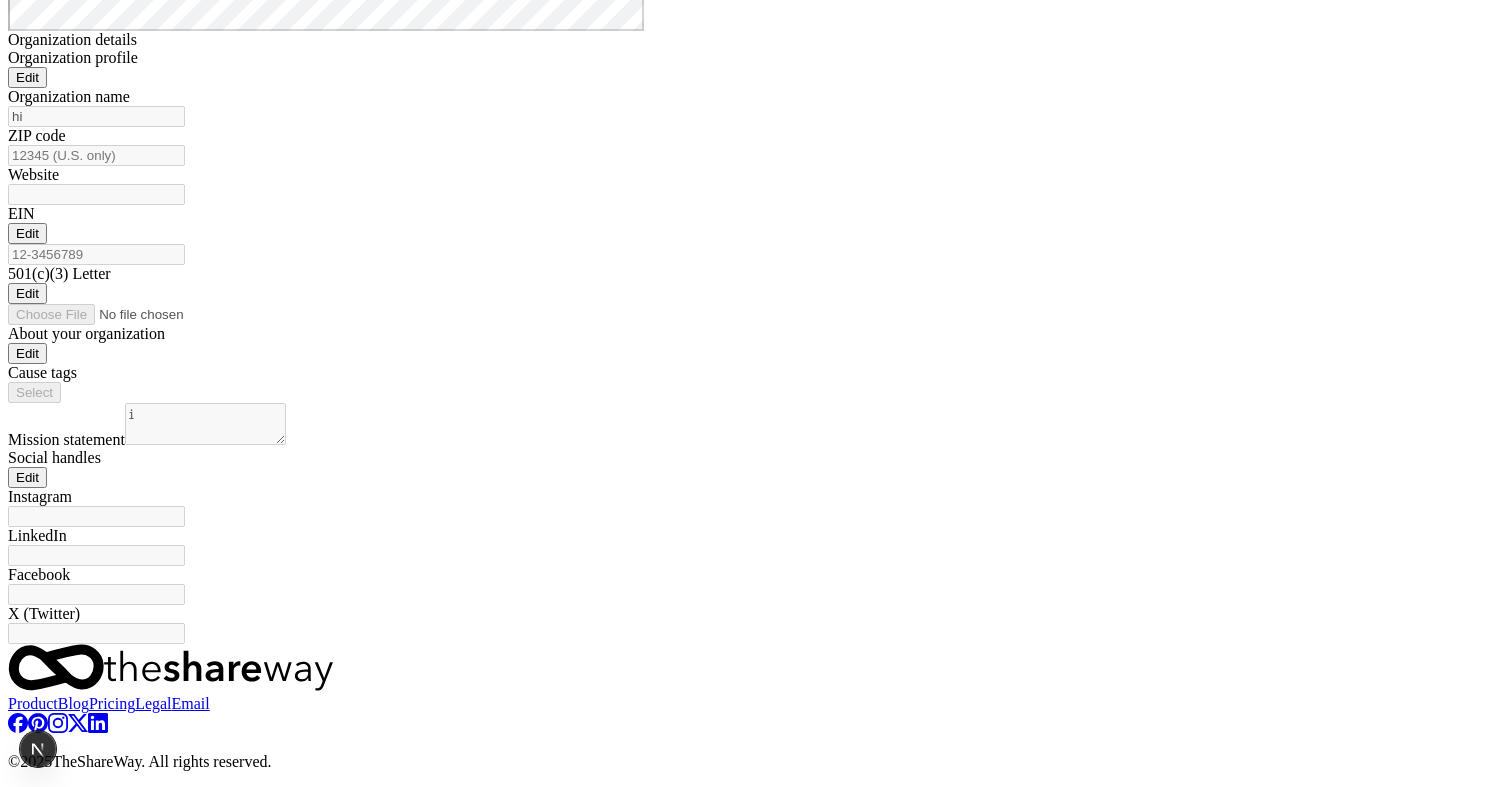scroll, scrollTop: 554, scrollLeft: 0, axis: vertical 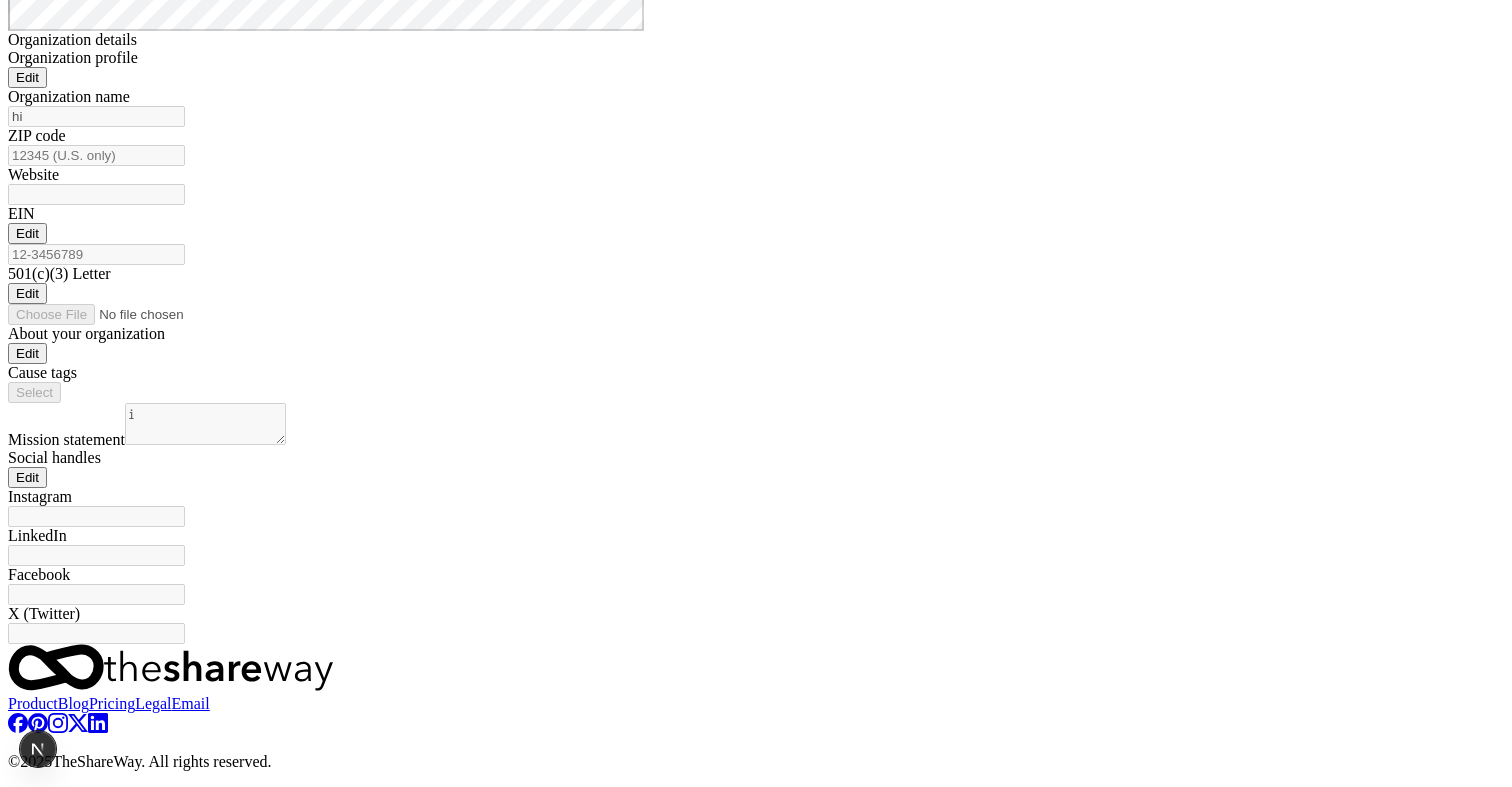 click on "Edit" at bounding box center [27, 233] 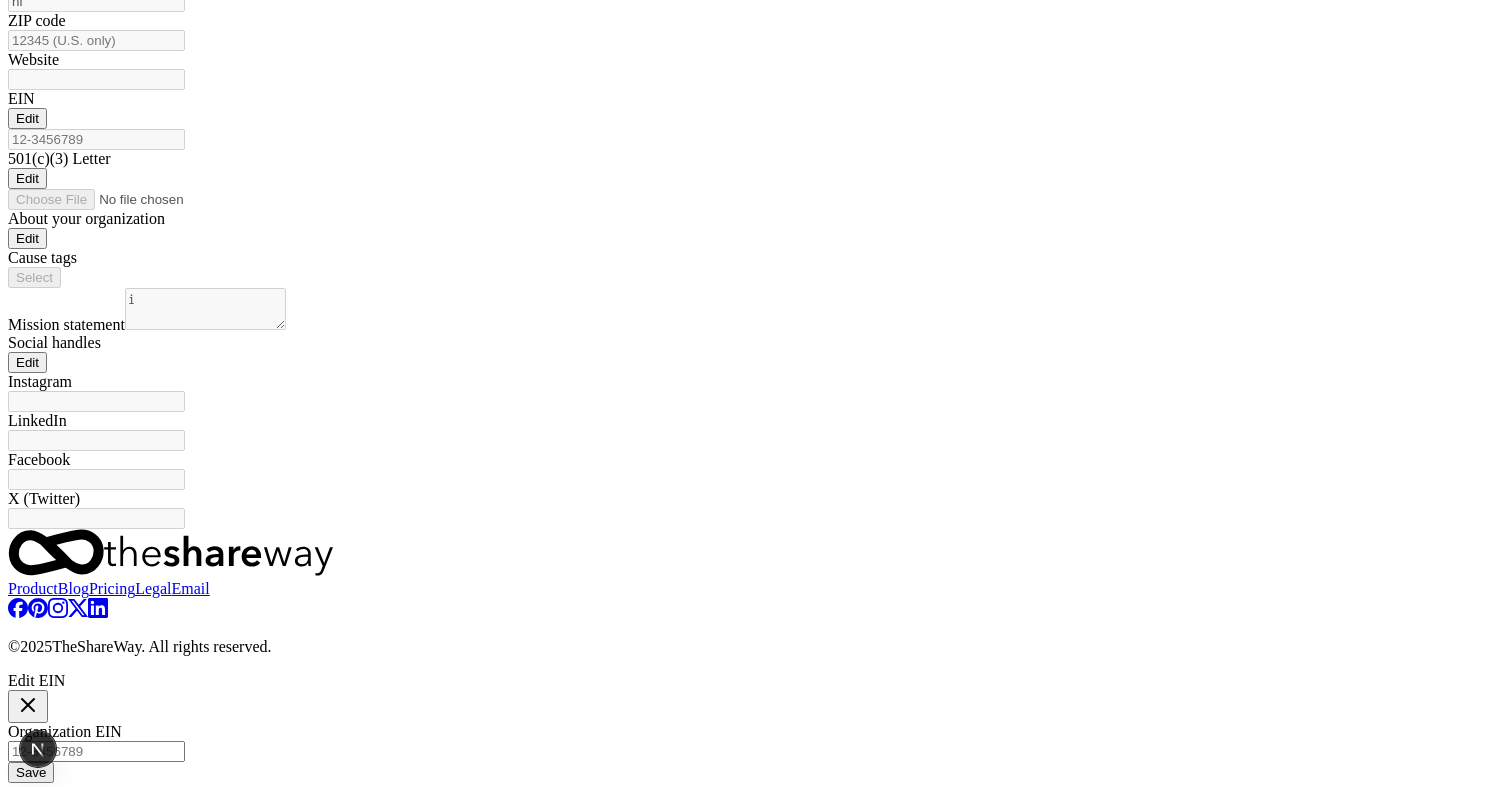 click on "Organization EIN" at bounding box center (96, 751) 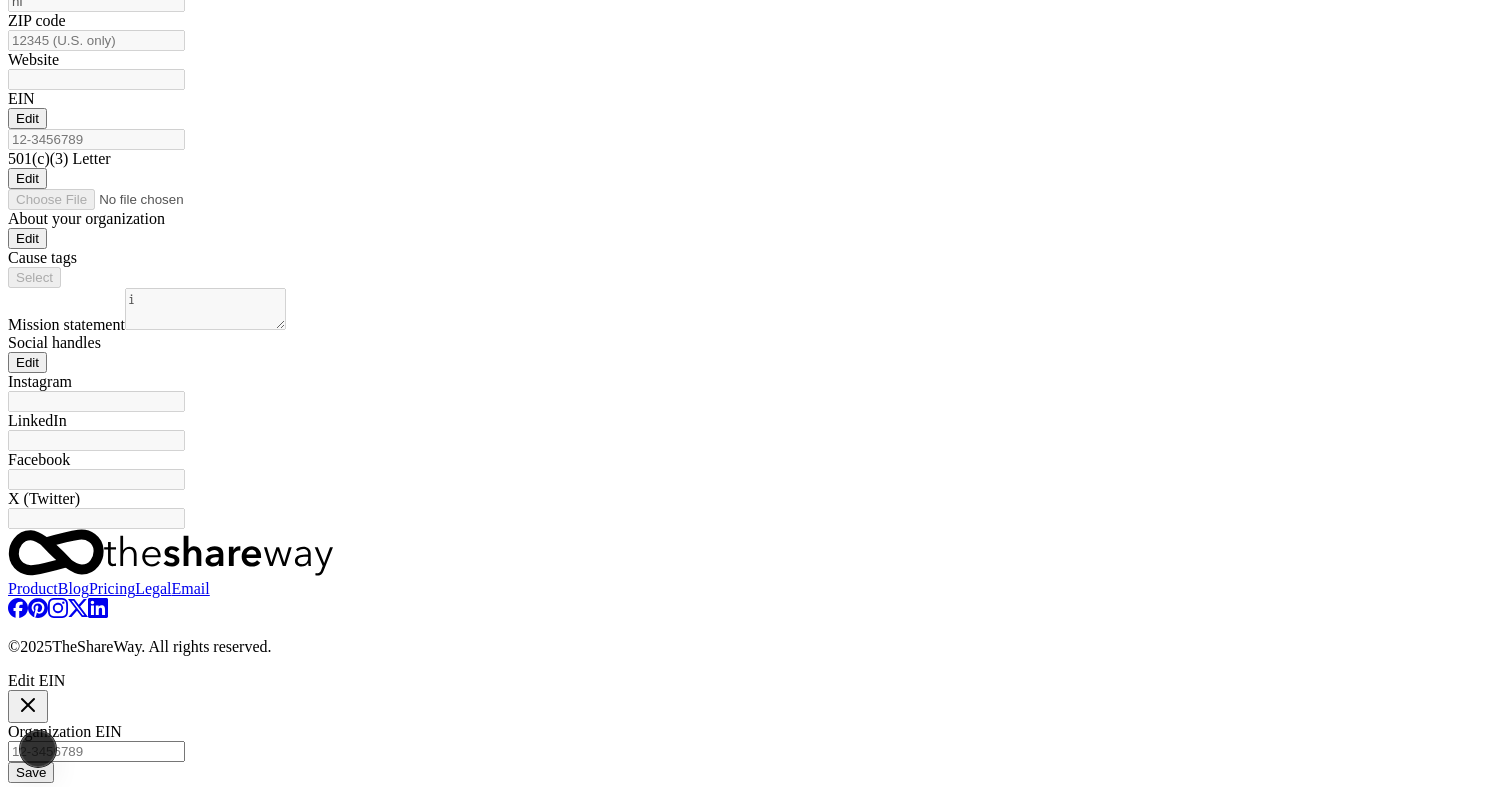click 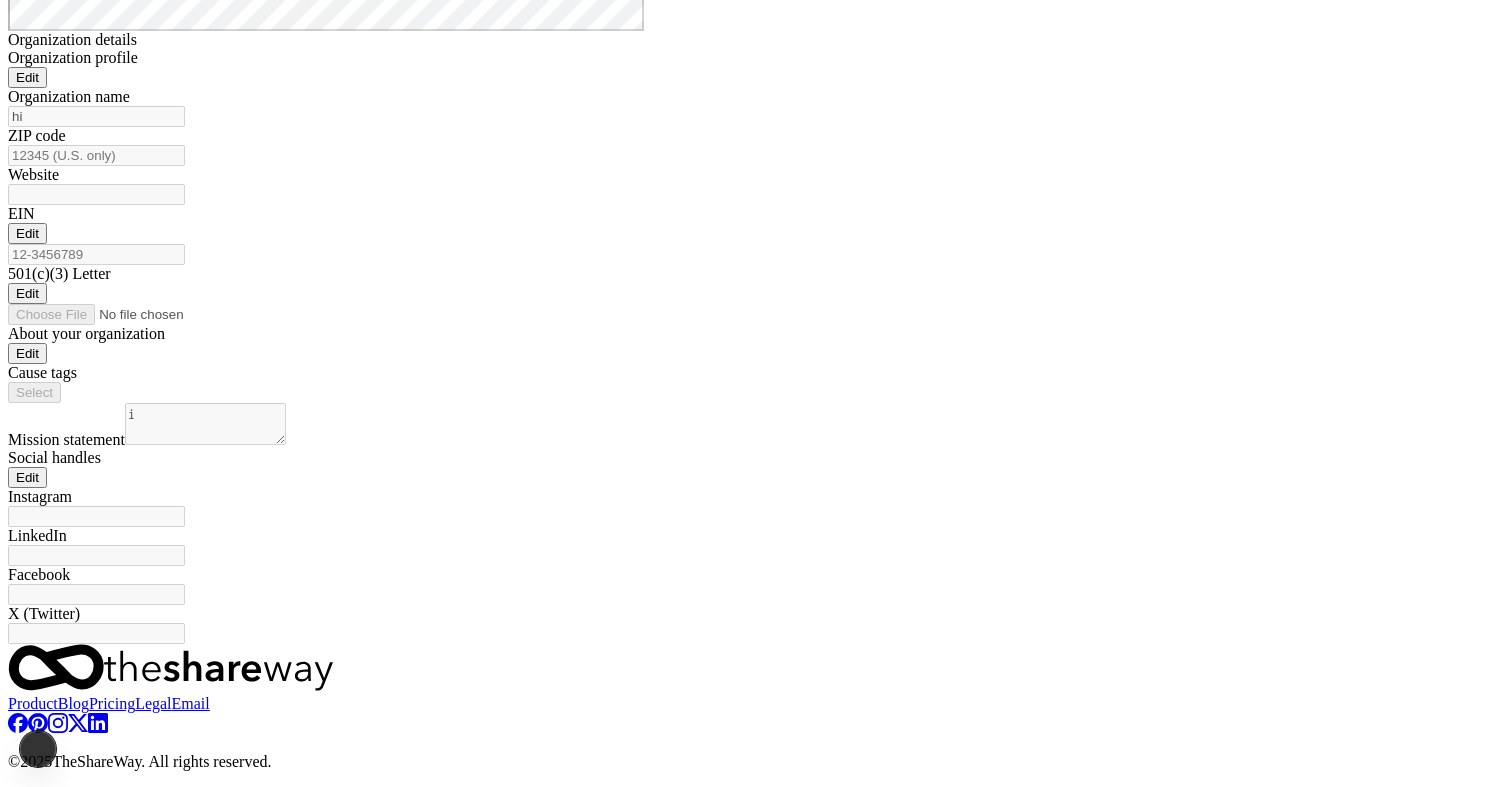 click on "Edit" at bounding box center (27, 77) 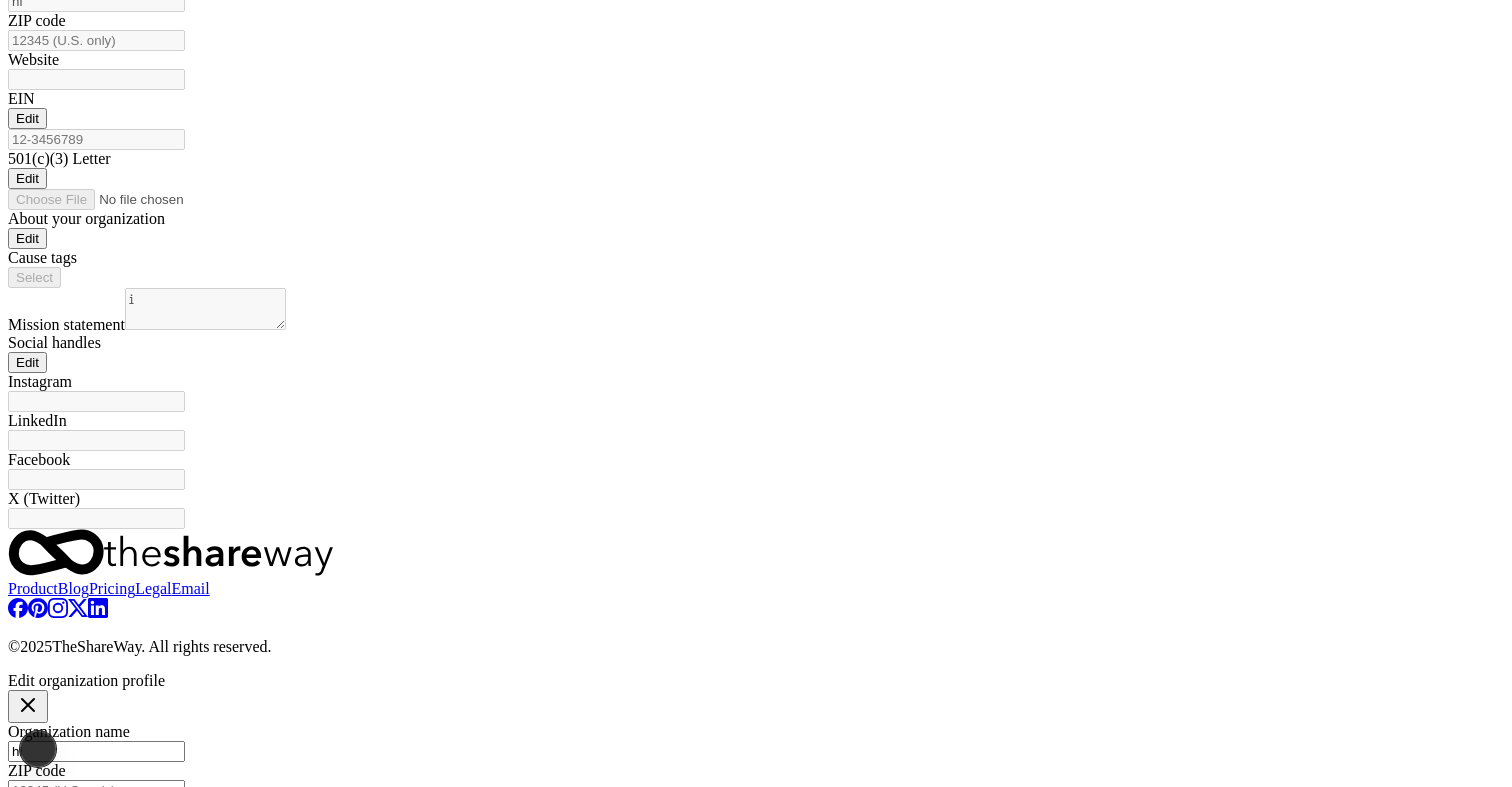 click on "ZIP code" at bounding box center [96, 790] 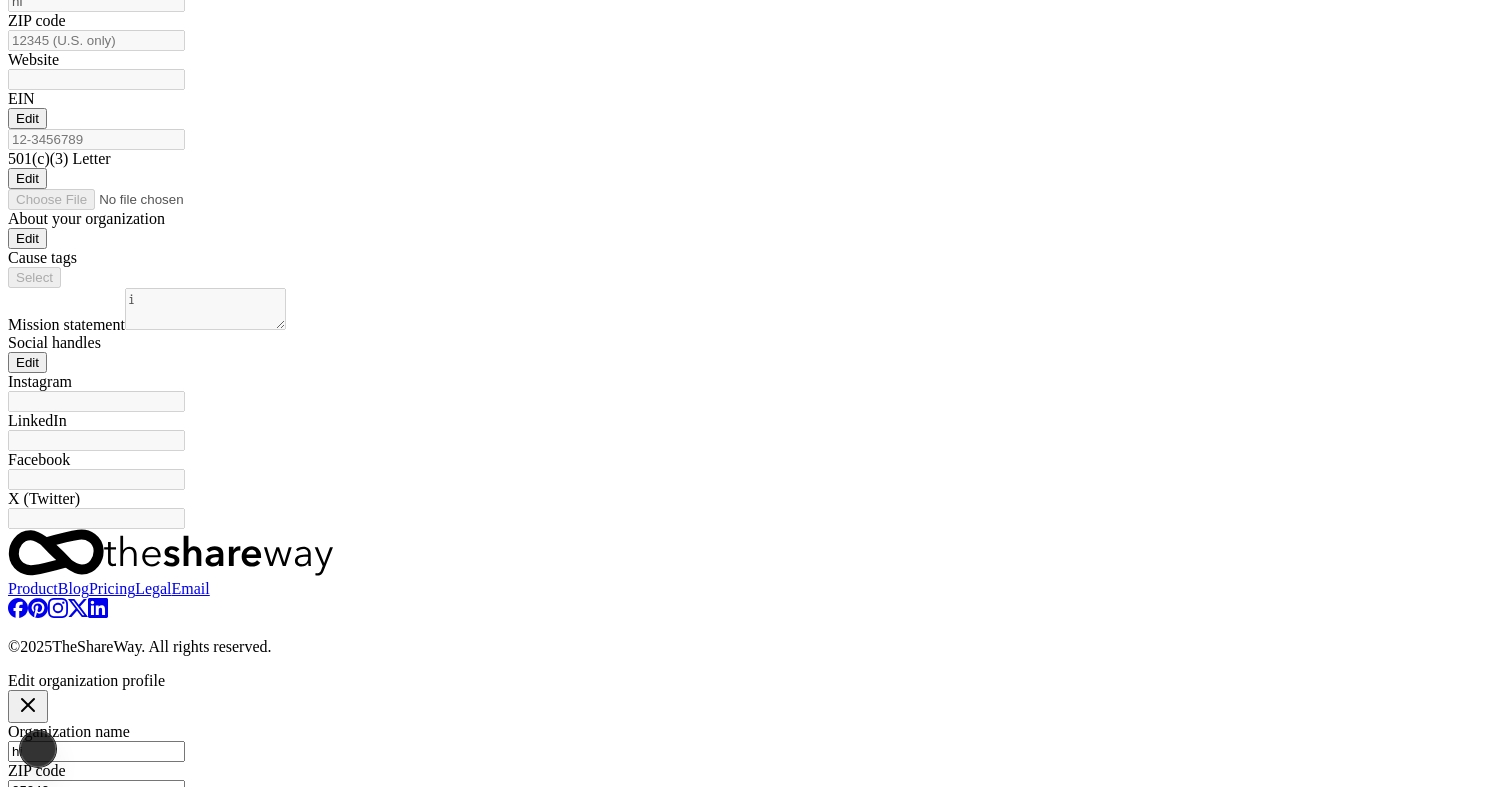 type on "05040" 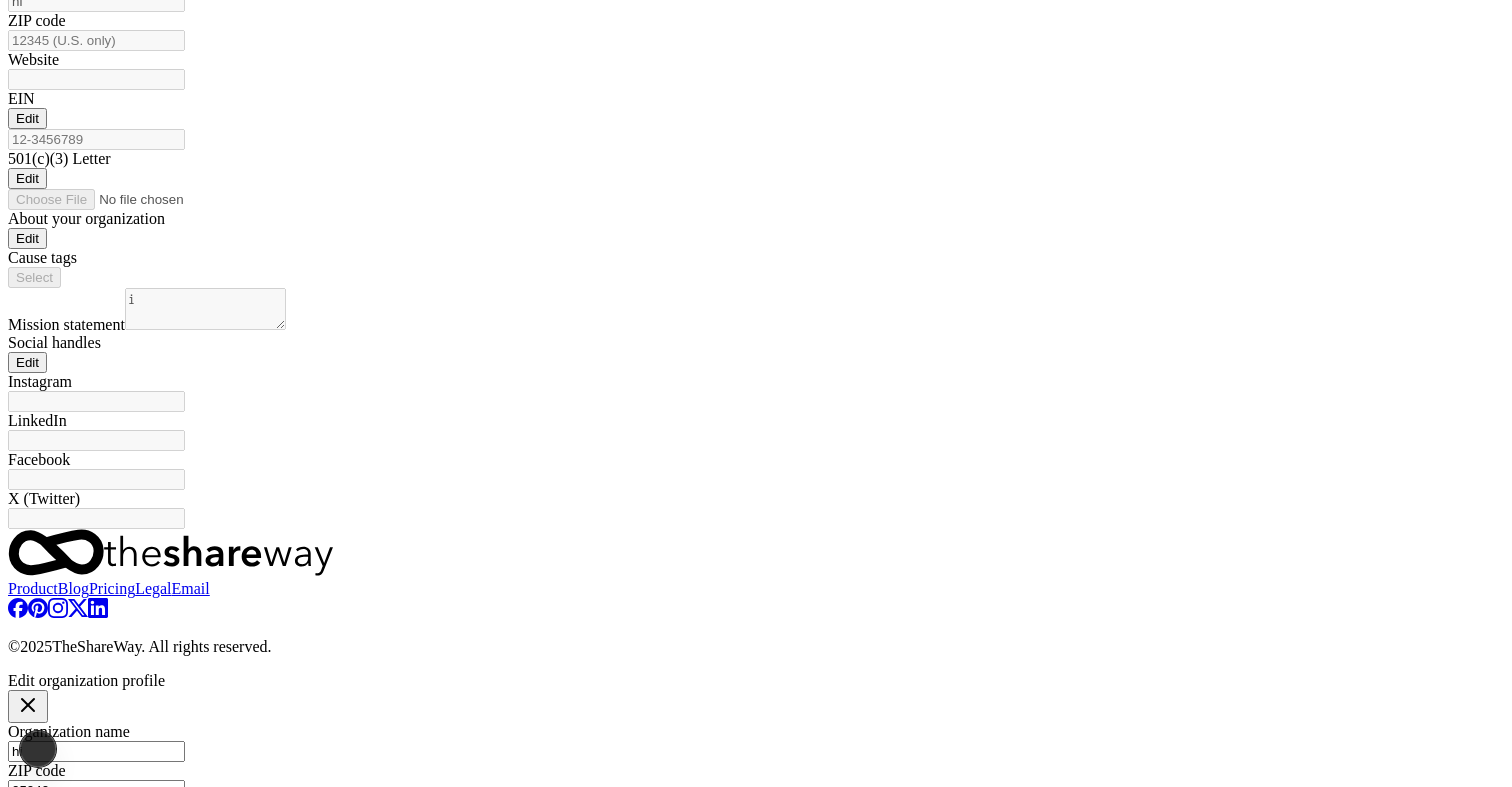 type on "05040" 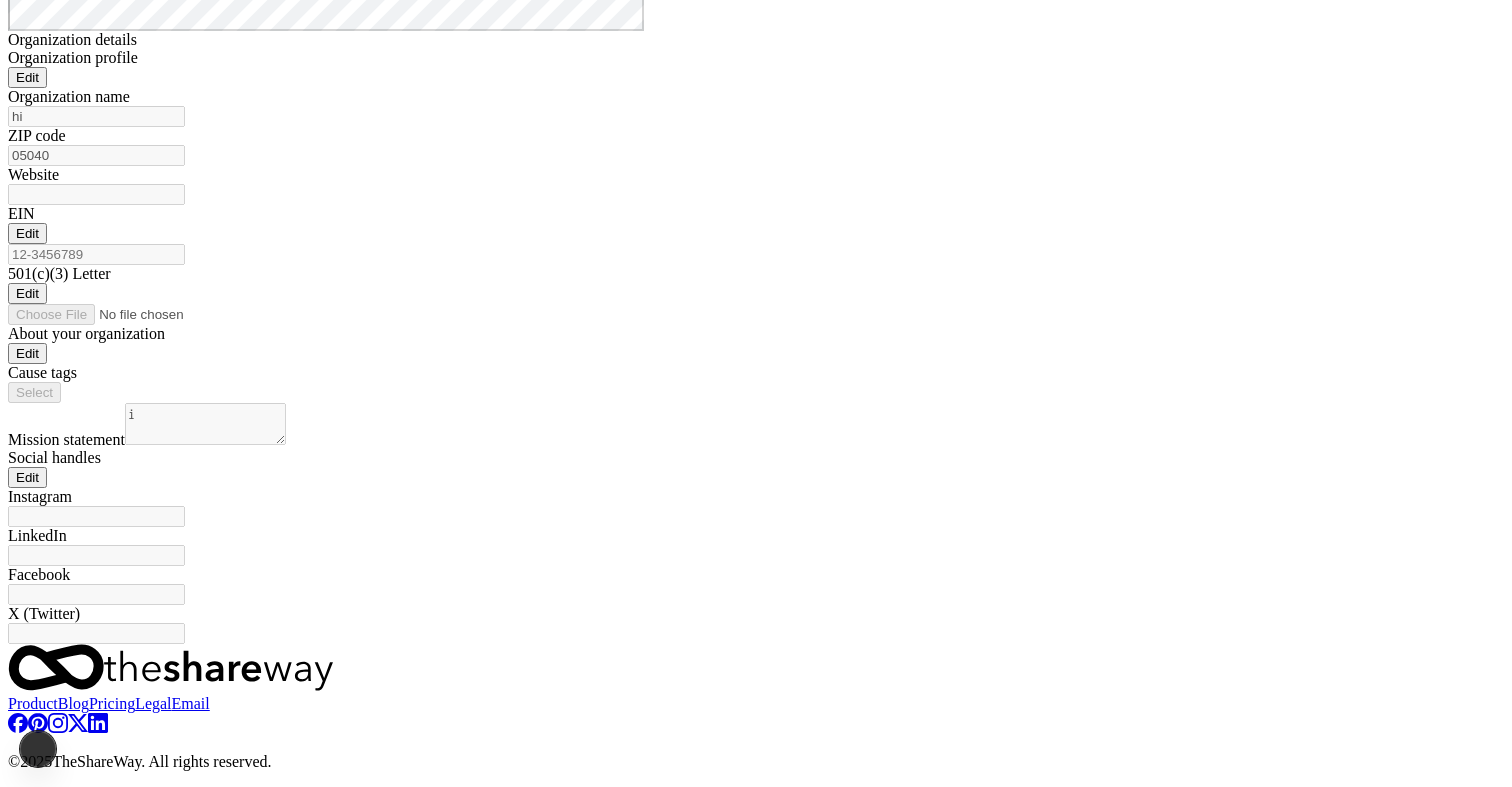 click on "Edit" at bounding box center [27, 77] 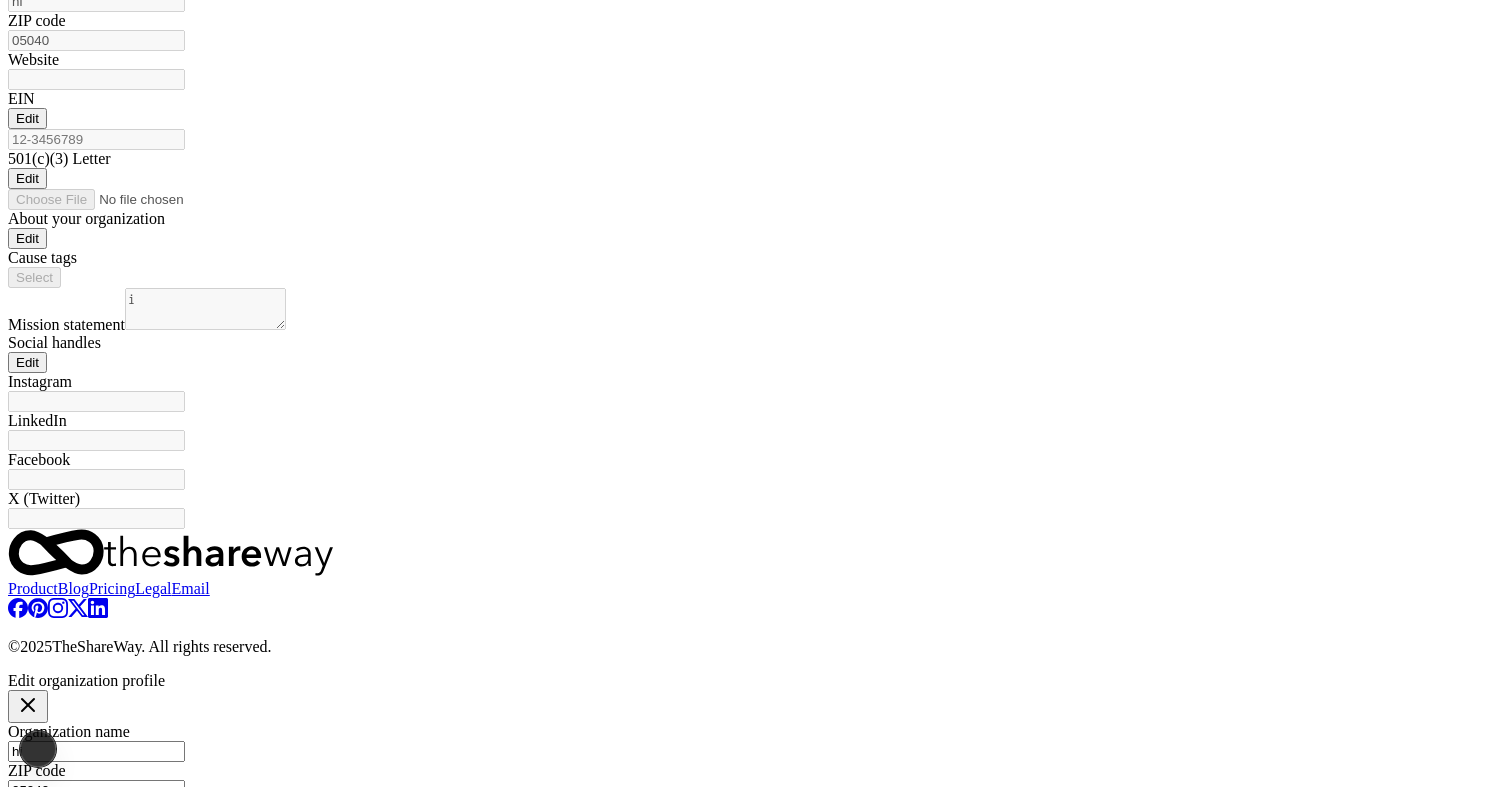 click on "05040" at bounding box center [96, 790] 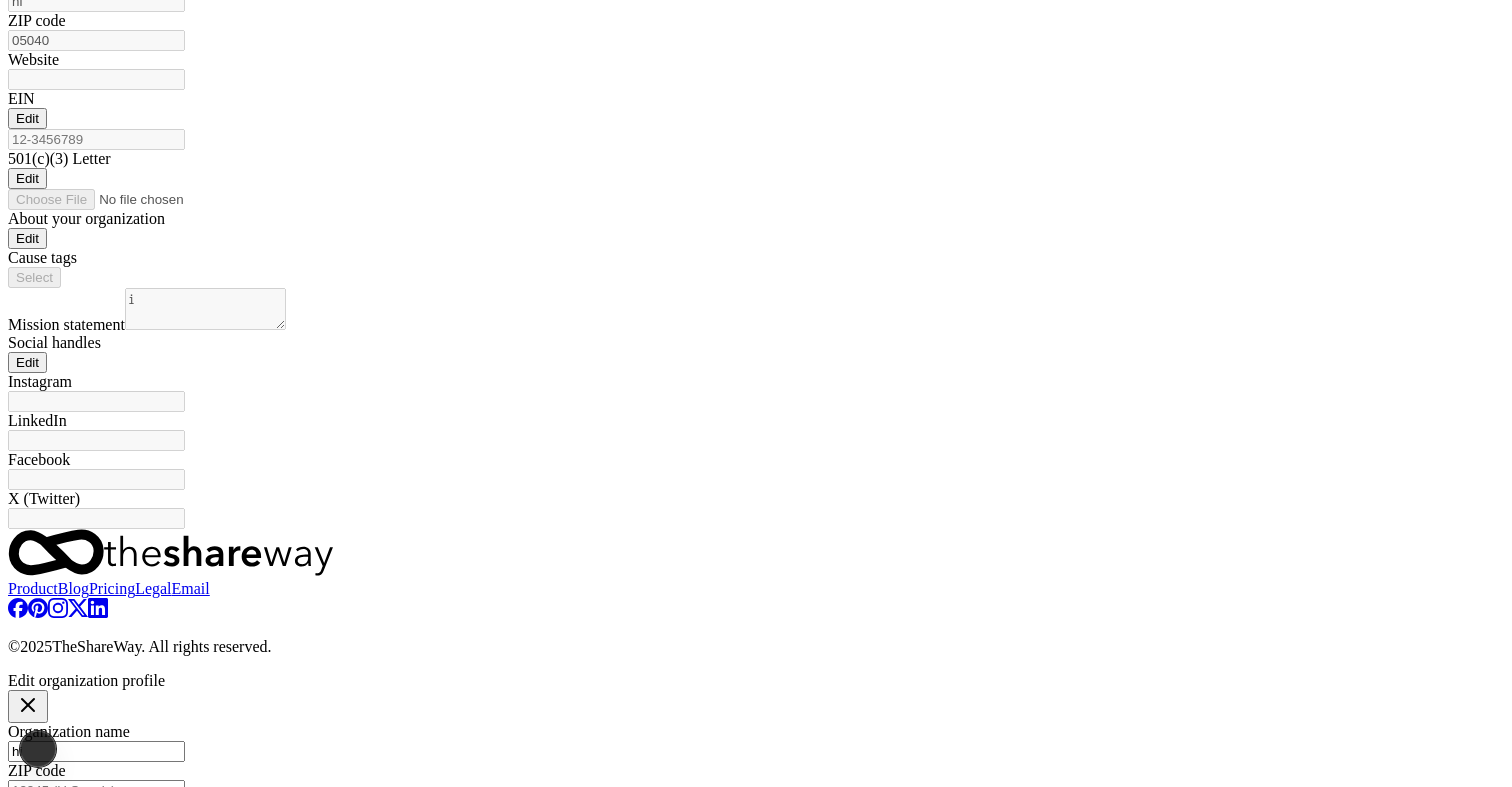 type 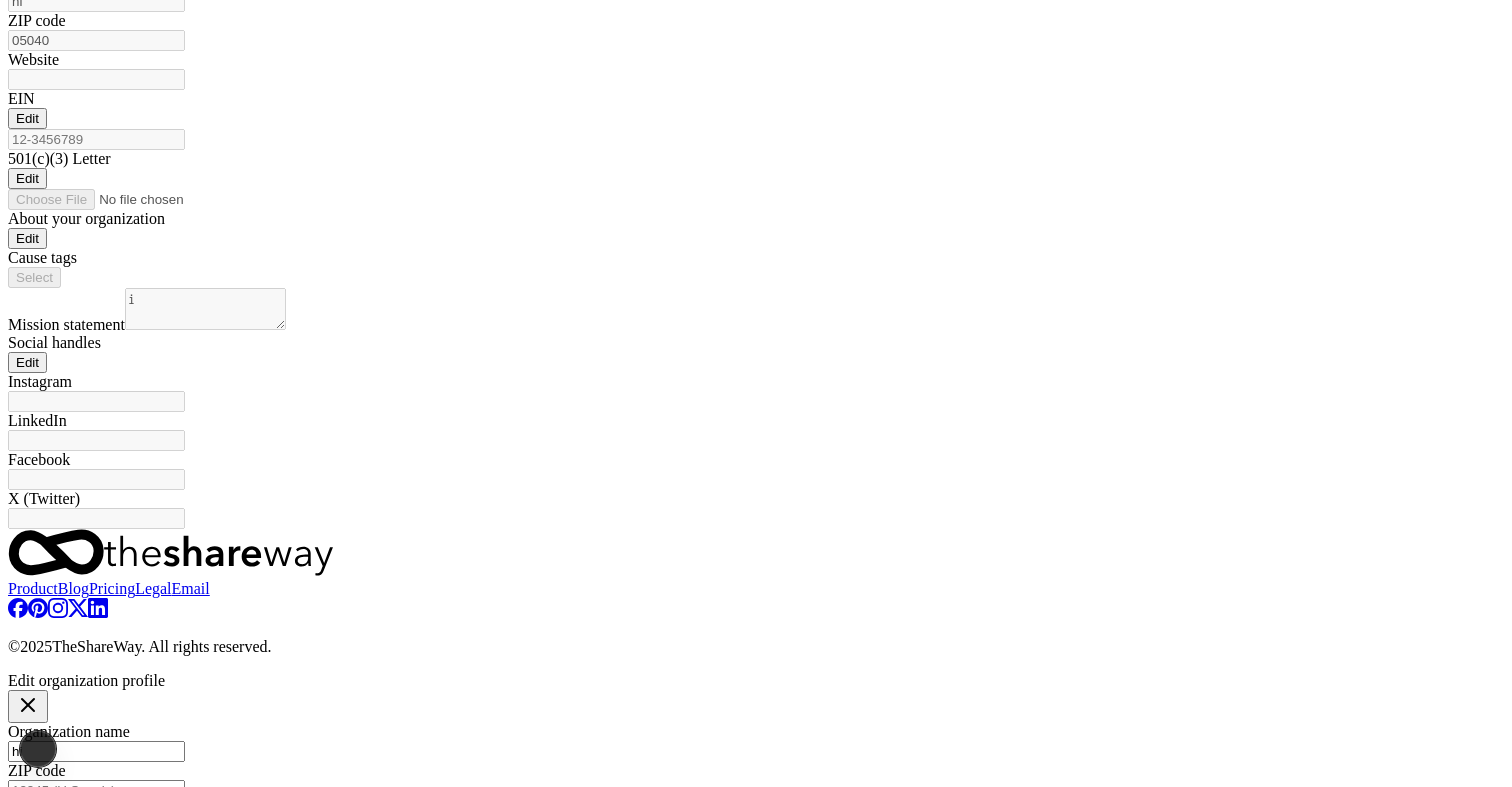 type 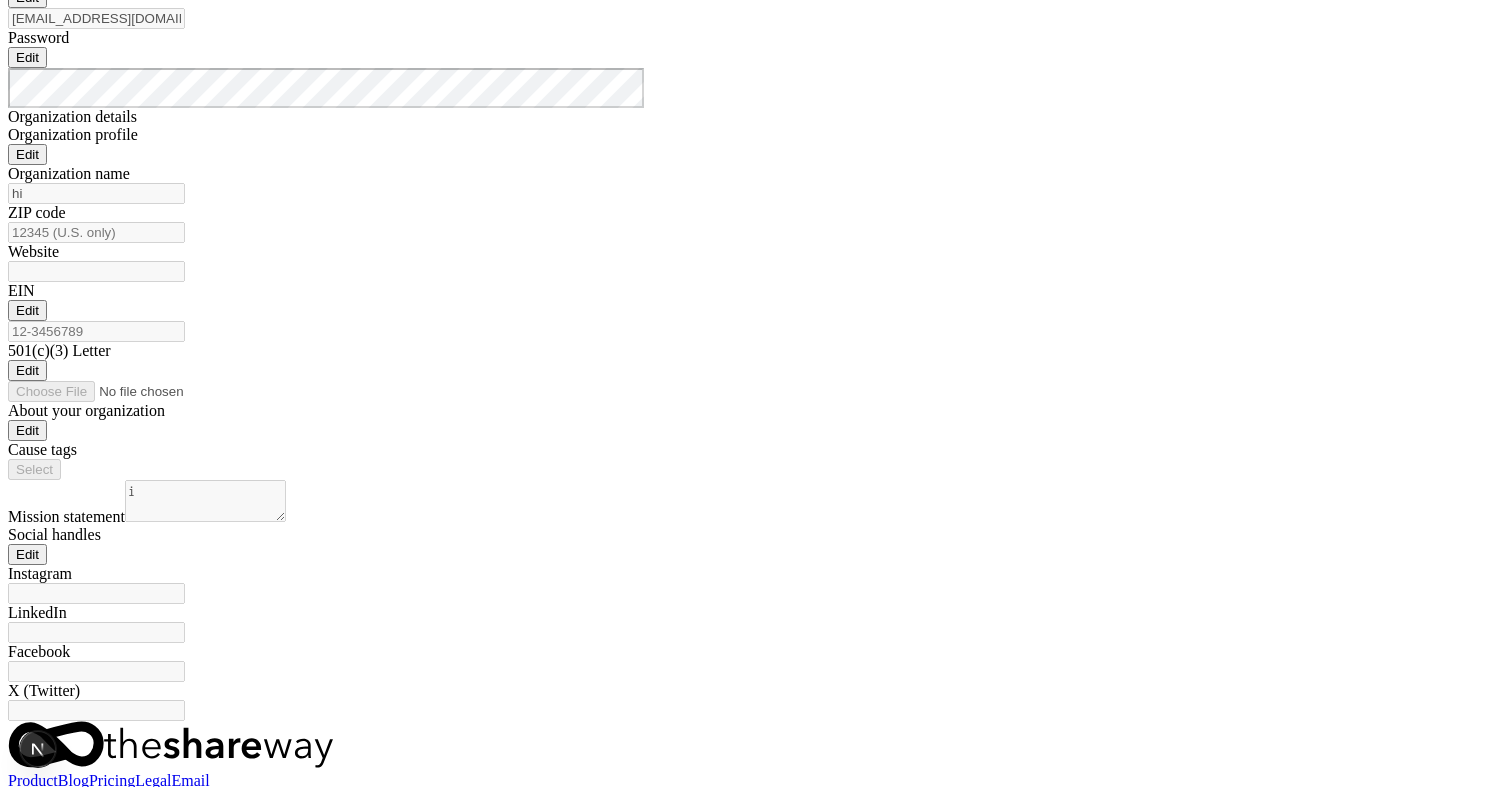 scroll, scrollTop: 651, scrollLeft: 0, axis: vertical 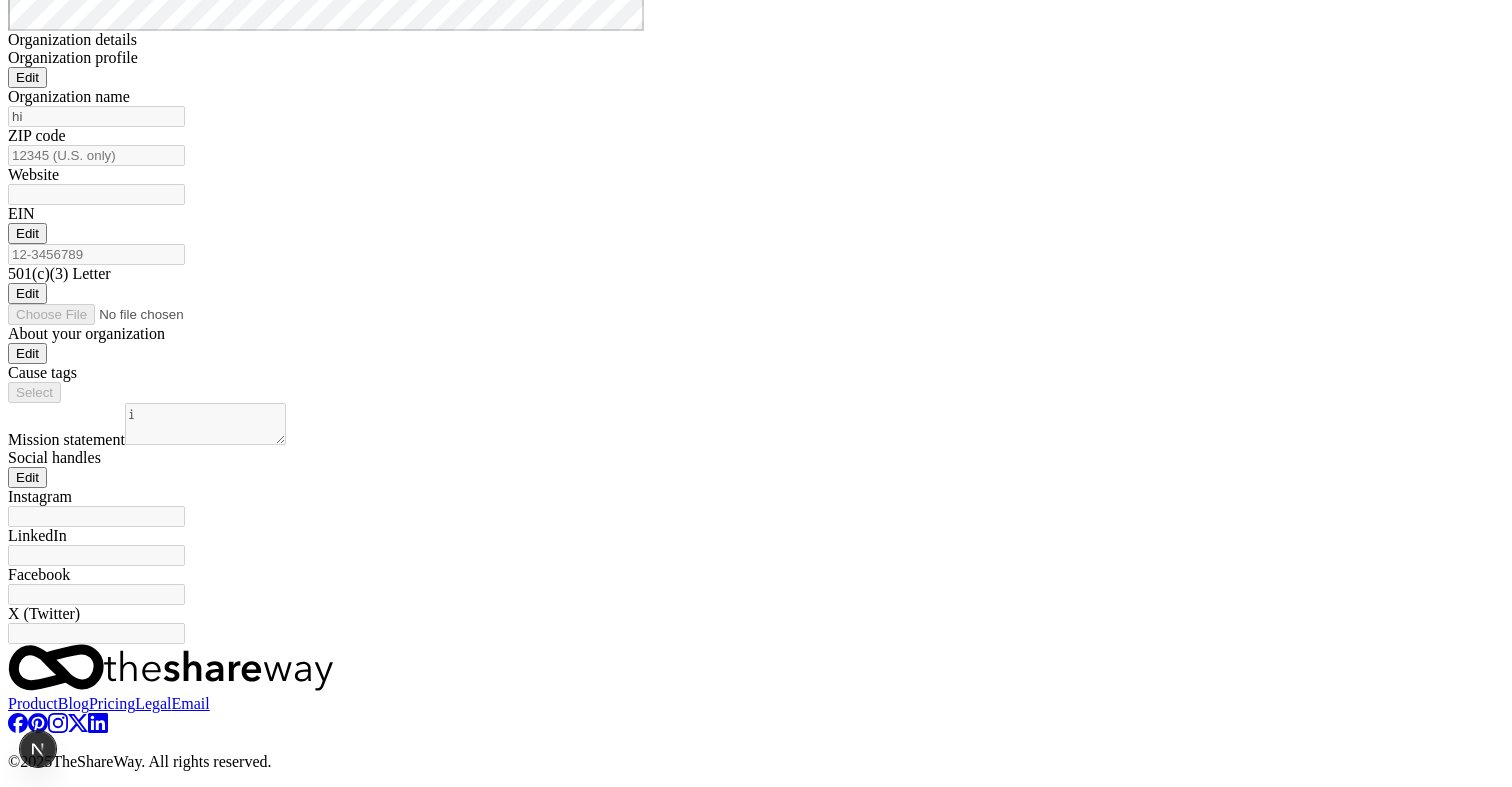 click on "Edit" at bounding box center [27, 233] 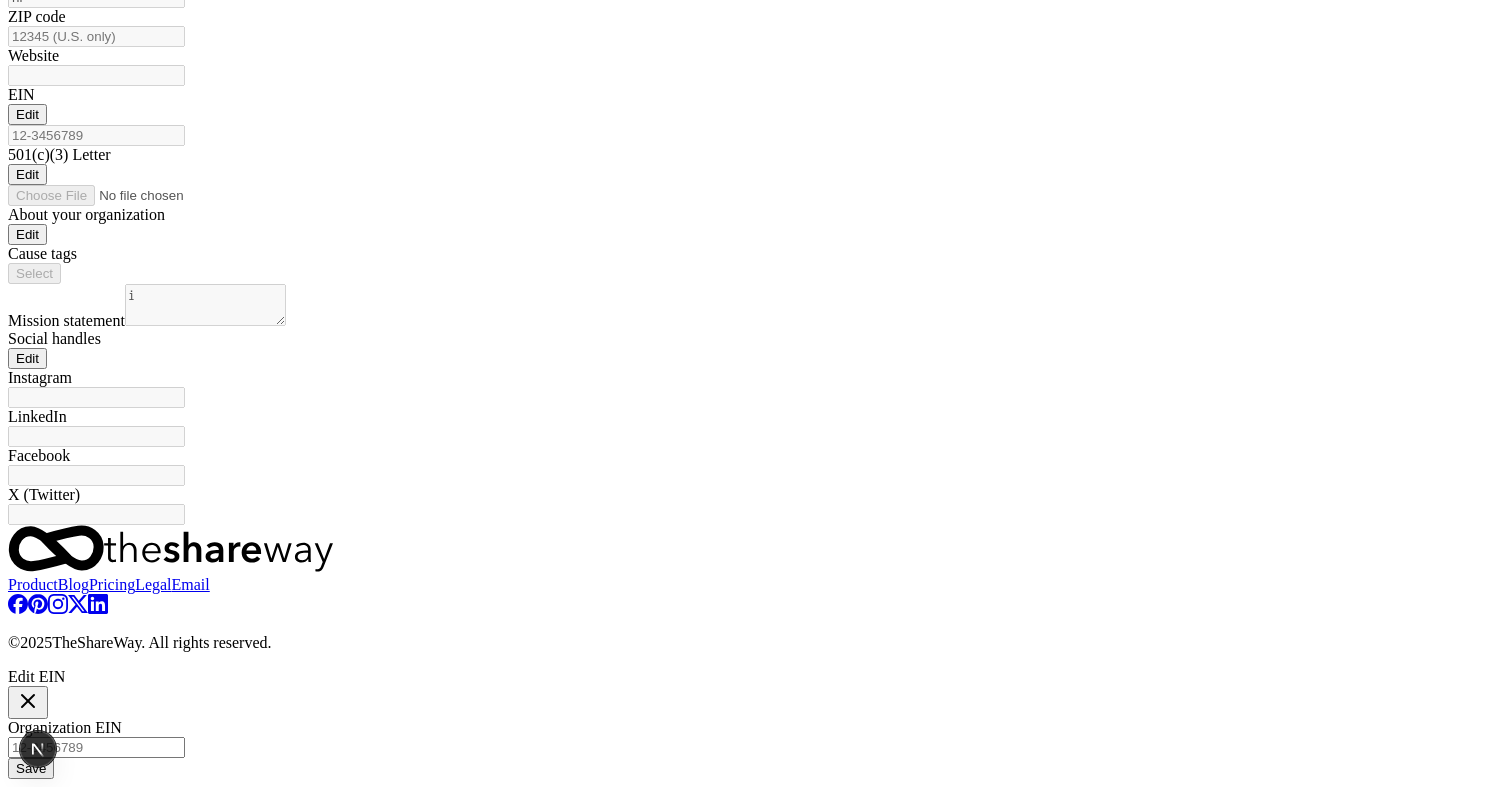 click on "Organization EIN" at bounding box center [96, 747] 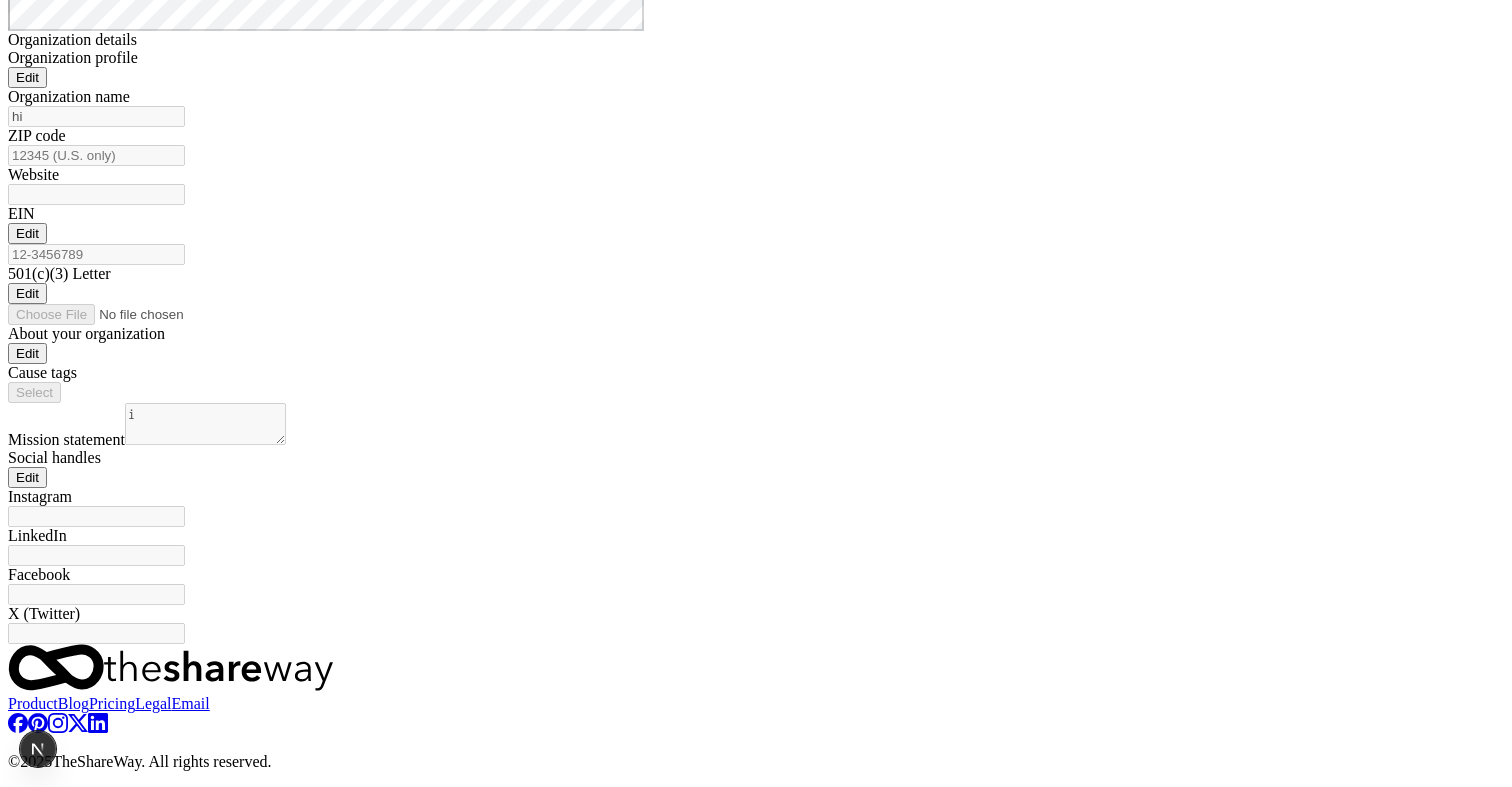 scroll, scrollTop: 706, scrollLeft: 0, axis: vertical 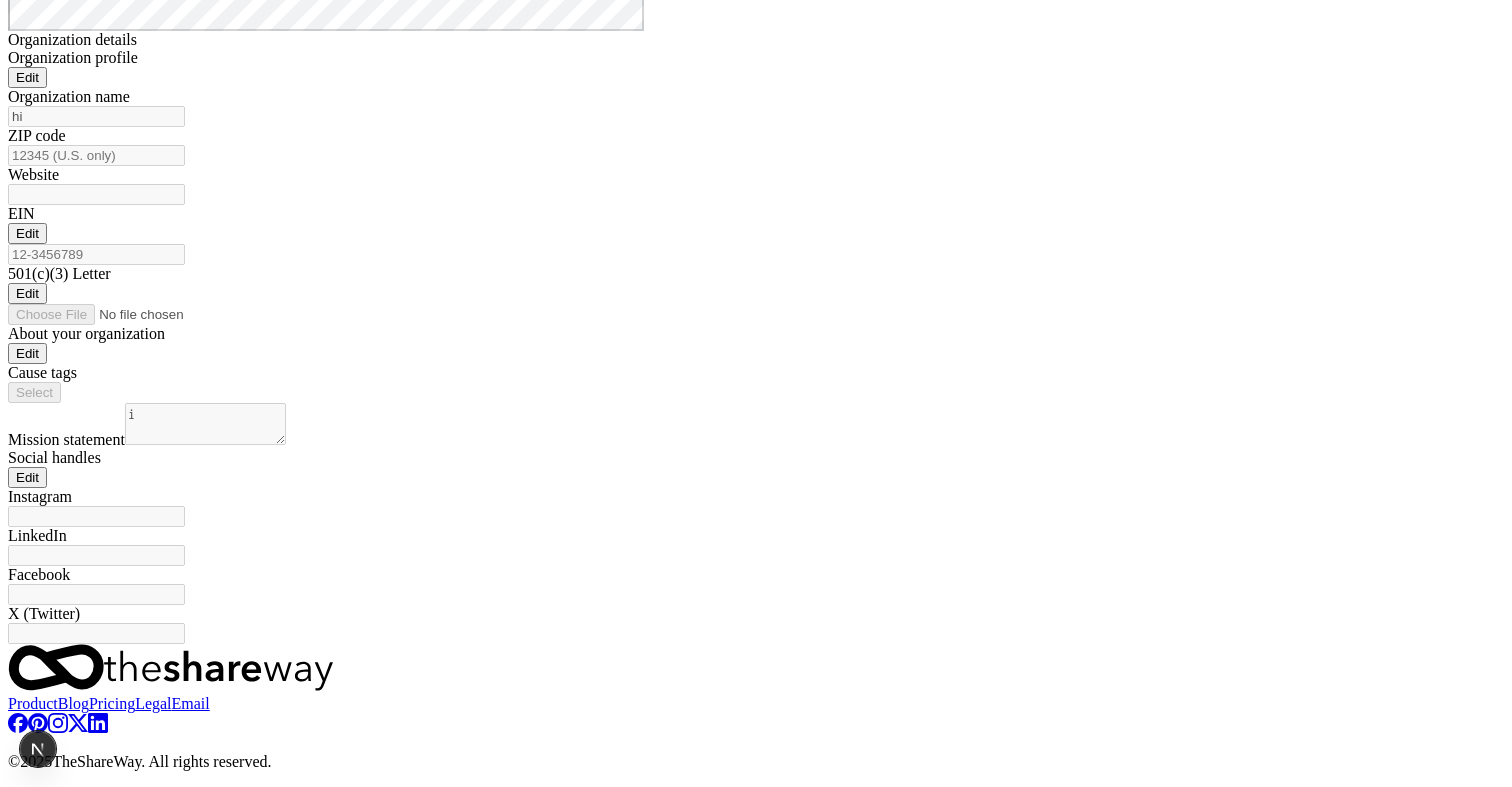 click on "Edit" at bounding box center (27, 233) 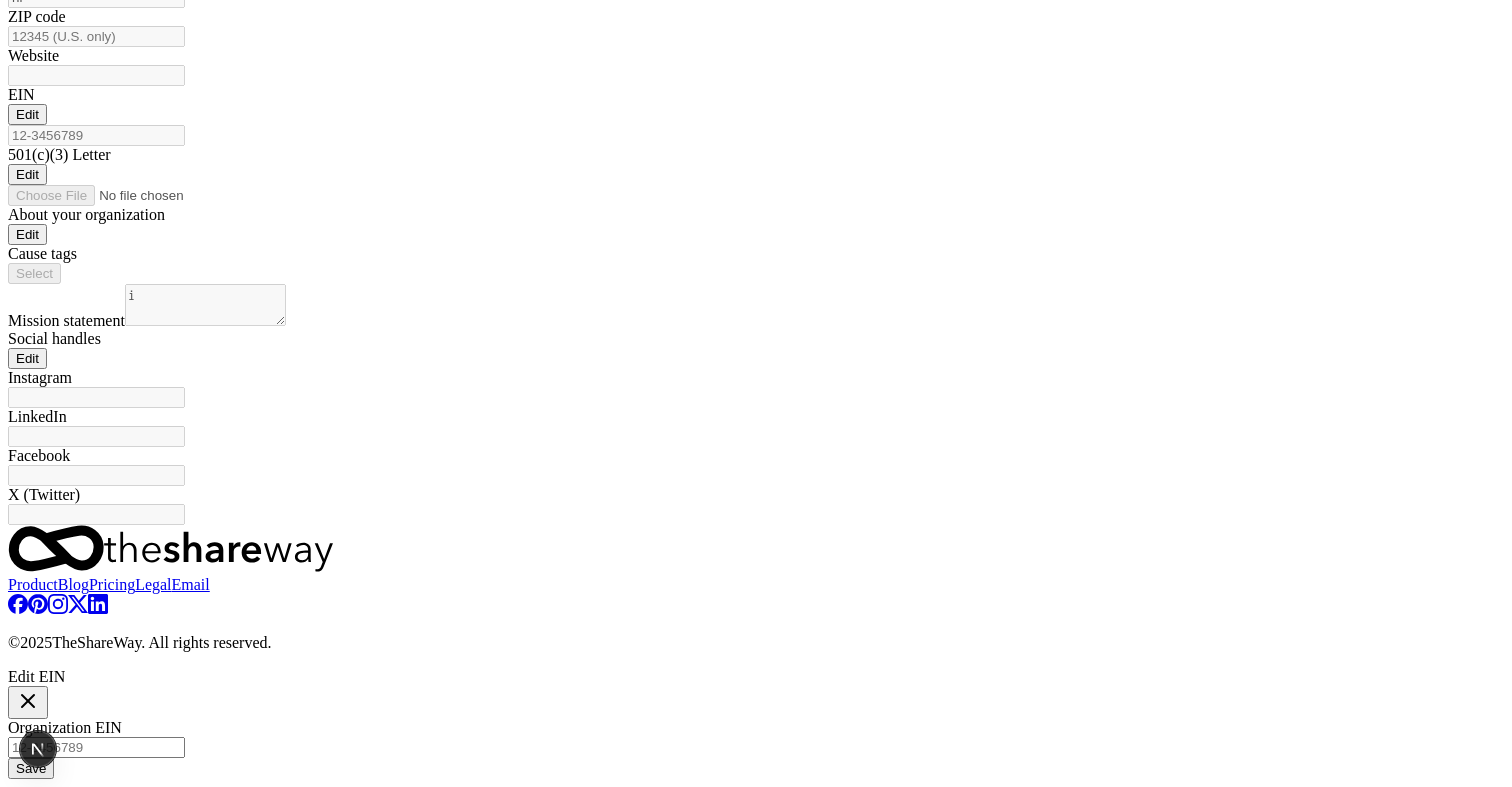 click on "Organization EIN" at bounding box center (96, 747) 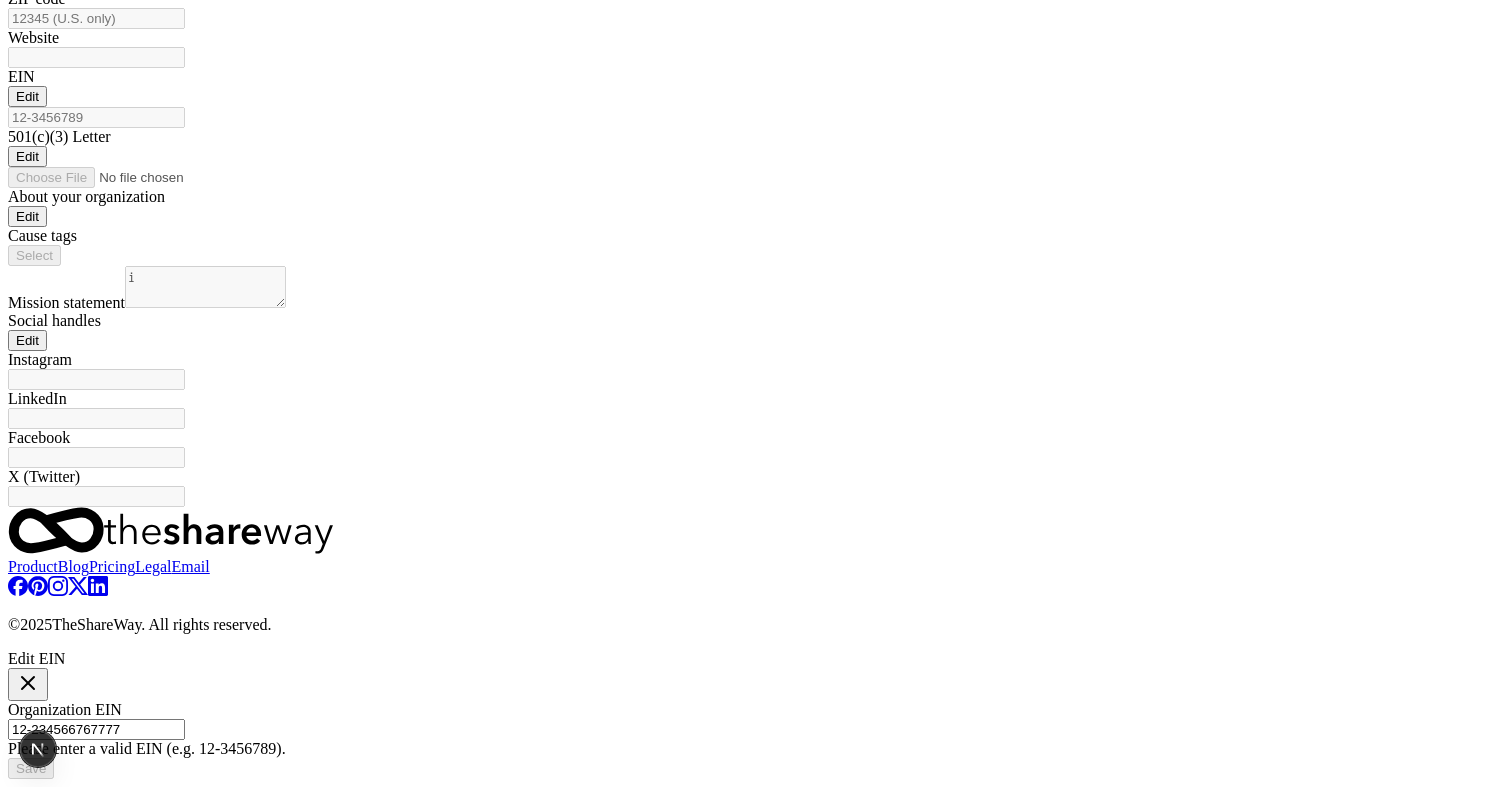 drag, startPoint x: 543, startPoint y: 374, endPoint x: 811, endPoint y: 396, distance: 268.90146 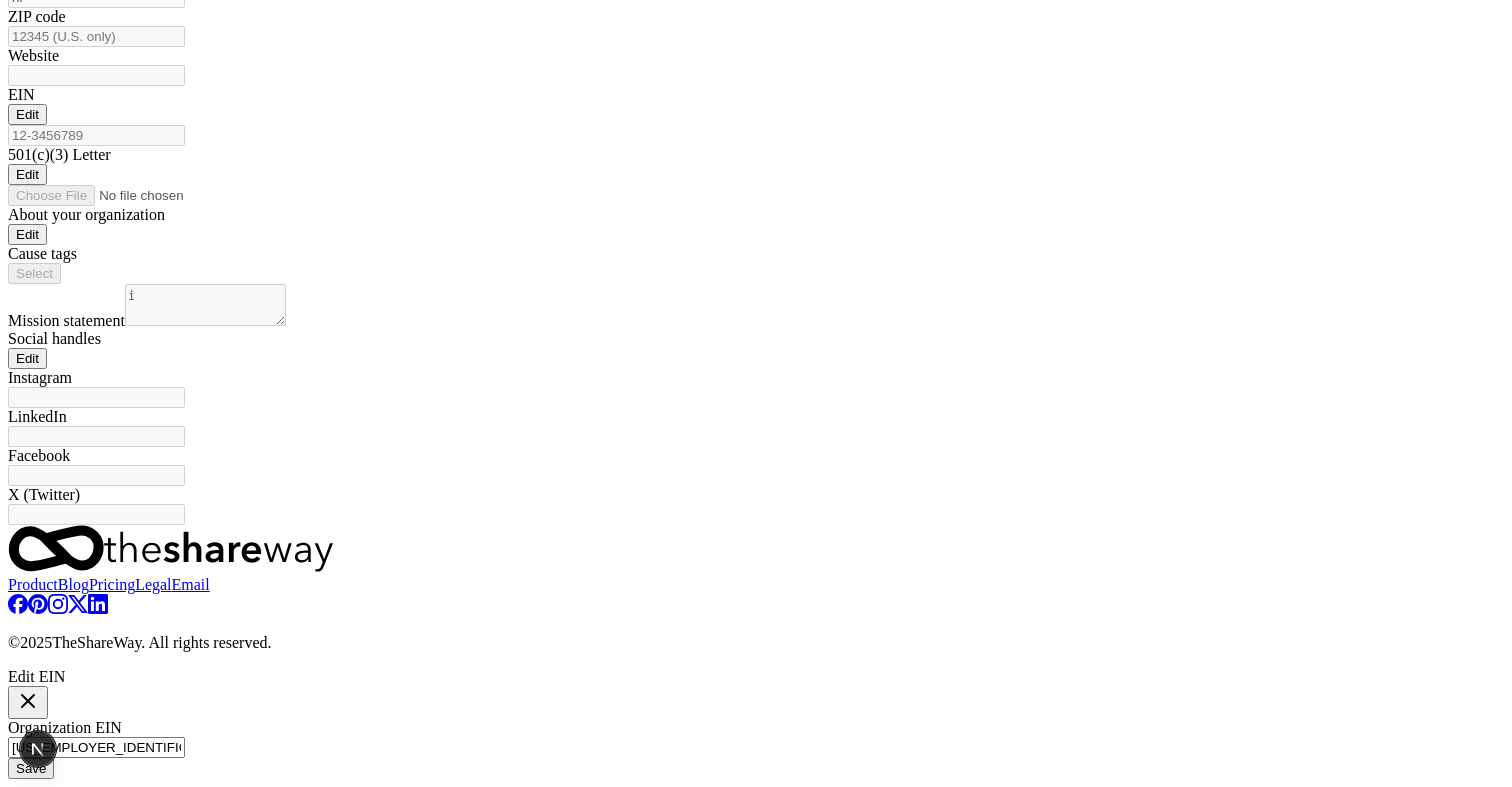 type on "12-2345679" 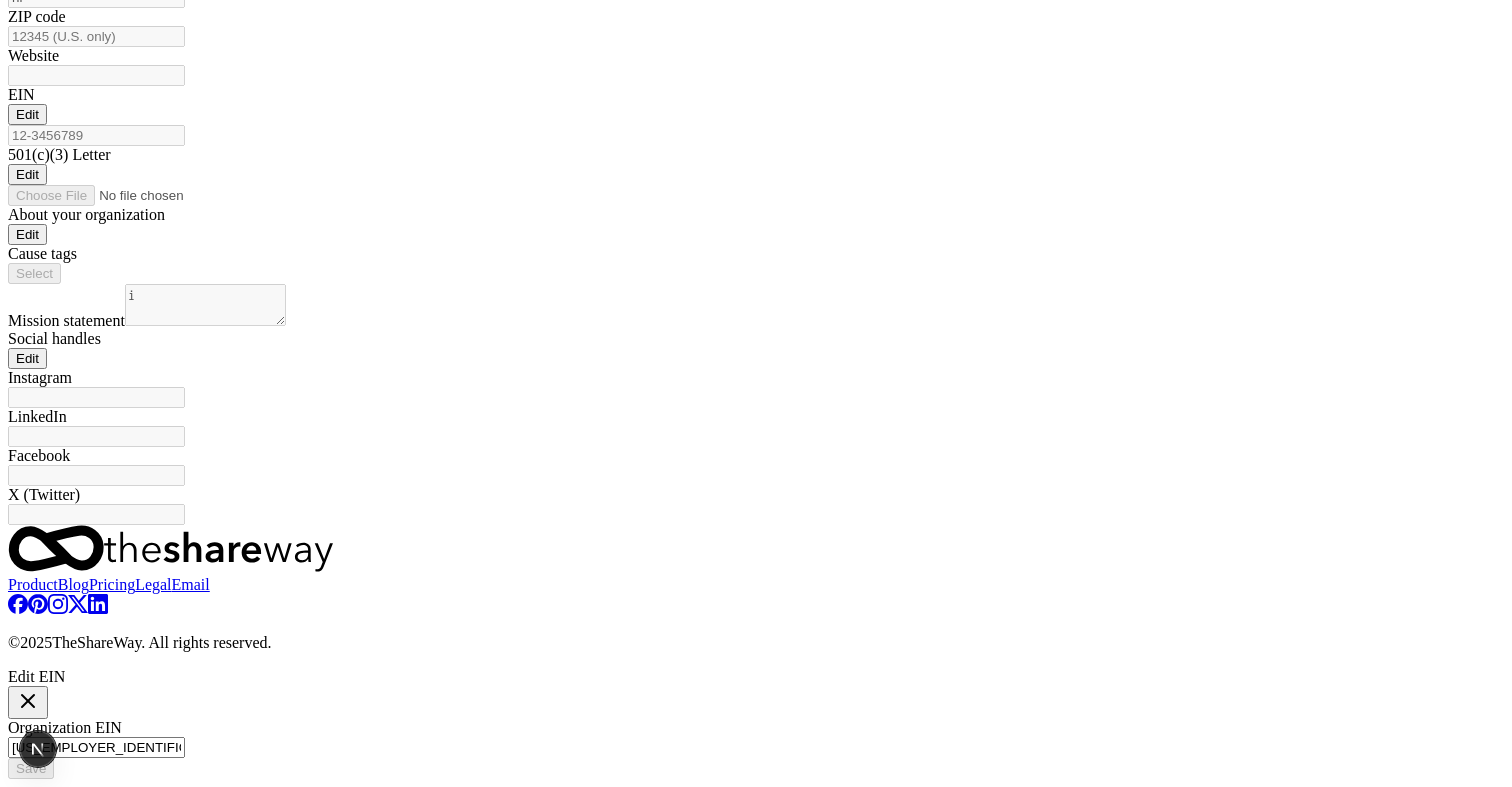 type on "12-2345679" 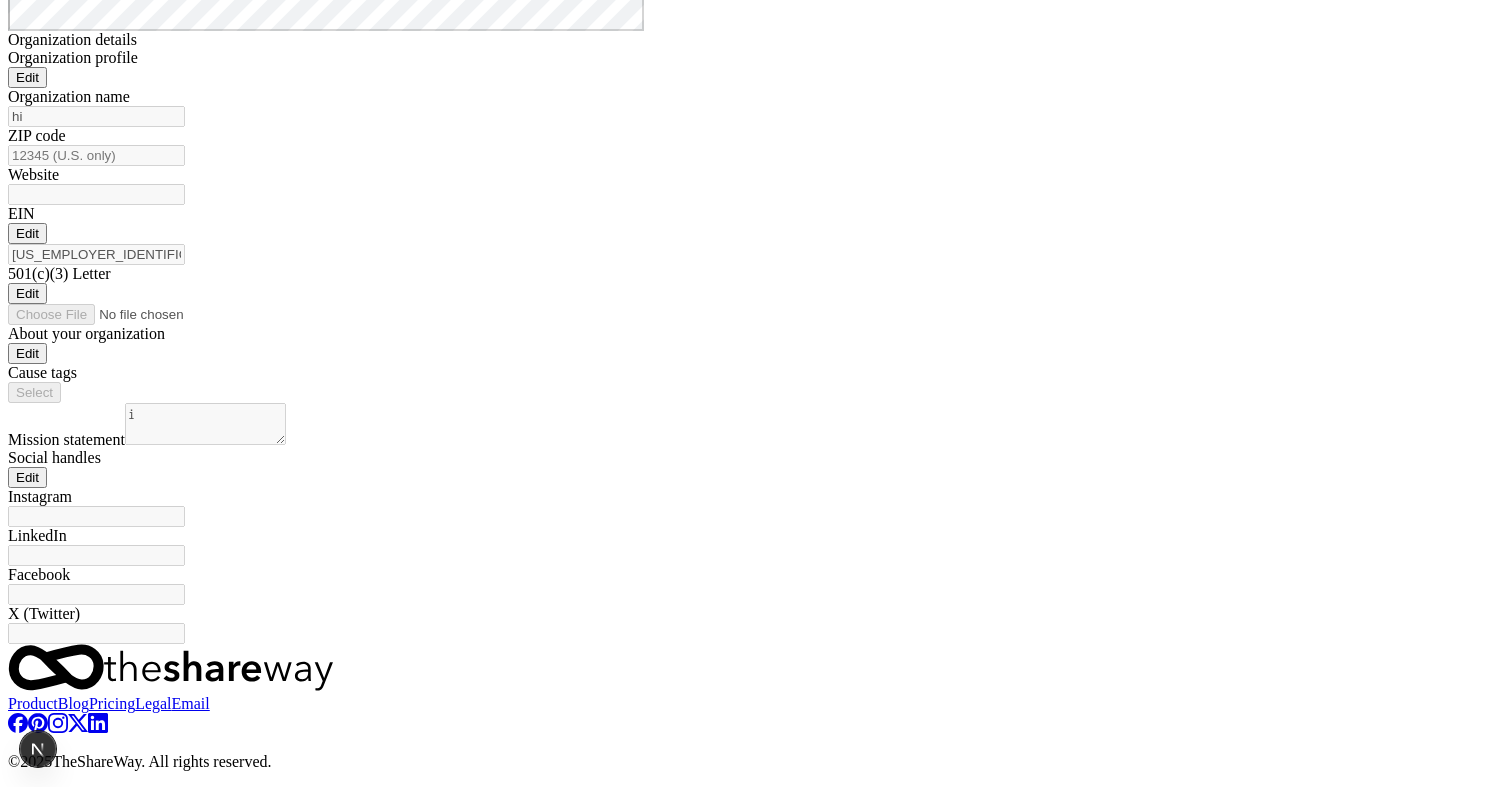 scroll, scrollTop: 677, scrollLeft: 0, axis: vertical 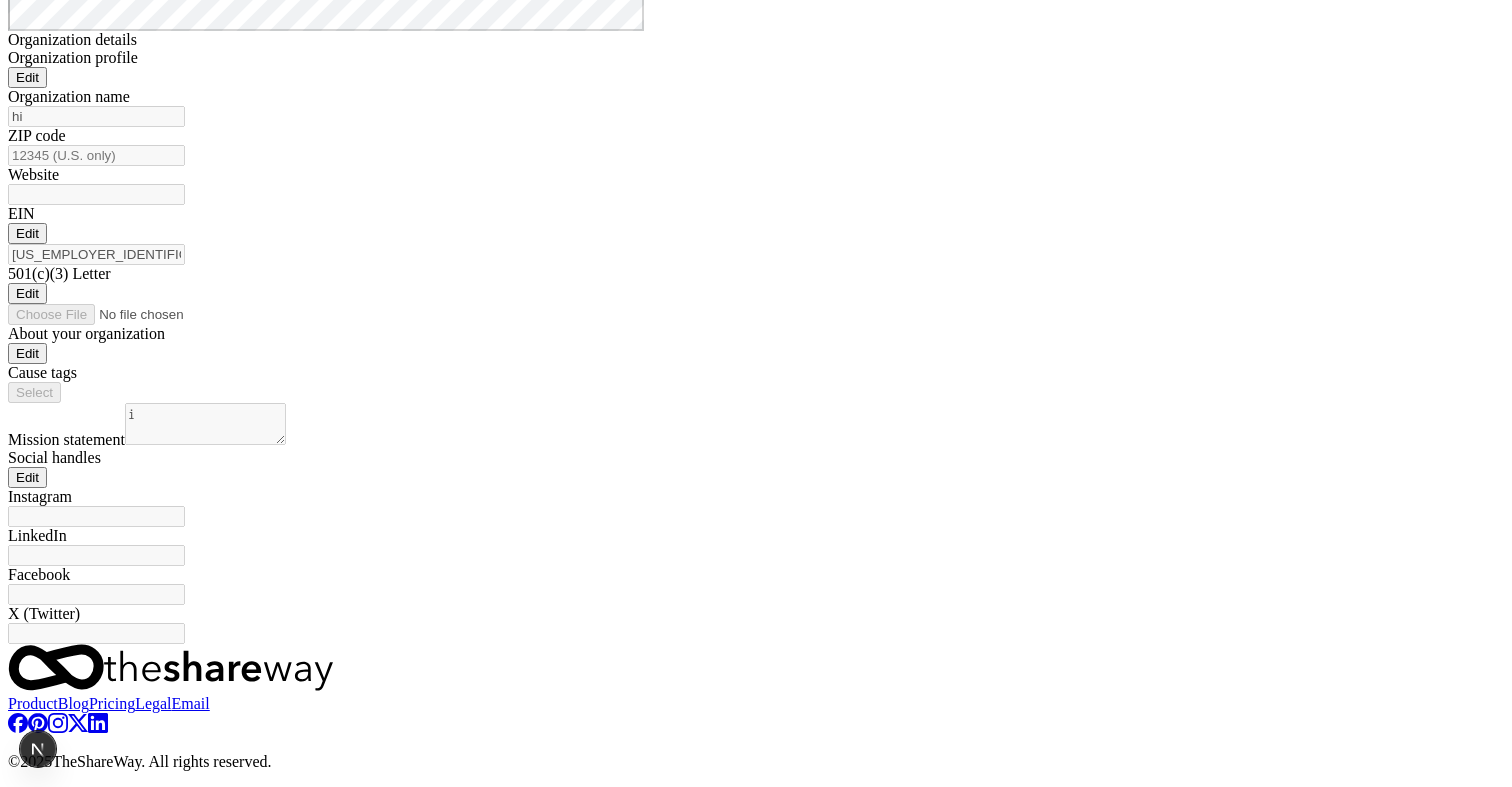 click on "Account About me Profile Edit First name Gabriel! Last name Alvarez! Role Executive Director Phone number hi Email Edit gabeqaz@gmail.com Password Edit Organization details Organization profile Edit Organization name hi ZIP code Website EIN Edit 12-2345679 501(c)(3) Letter Edit About your organization Edit Cause tags Select Mission statement i Social handles Edit Instagram LinkedIn Facebook X (Twitter)" at bounding box center [756, 152] 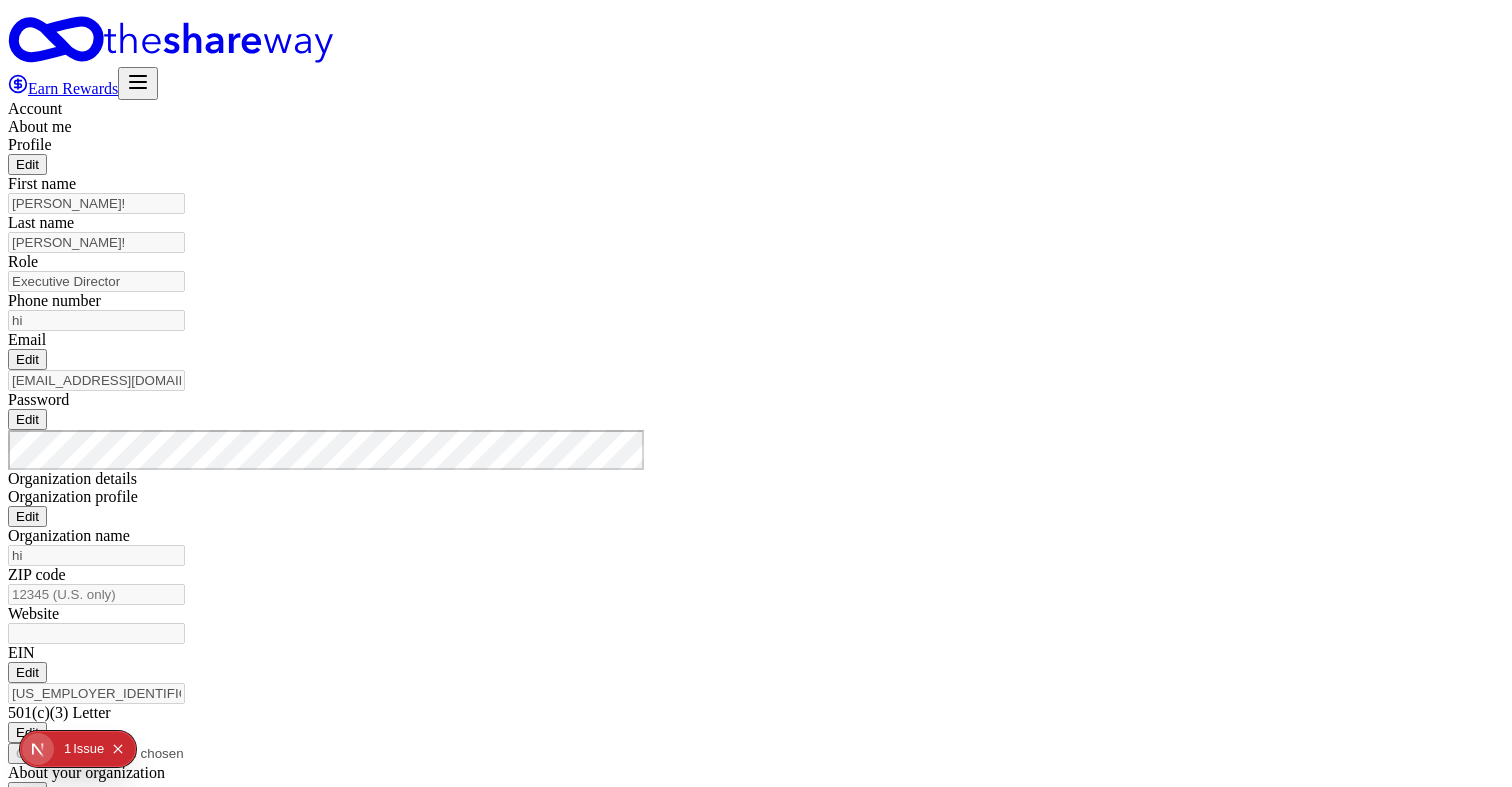 scroll, scrollTop: 677, scrollLeft: 0, axis: vertical 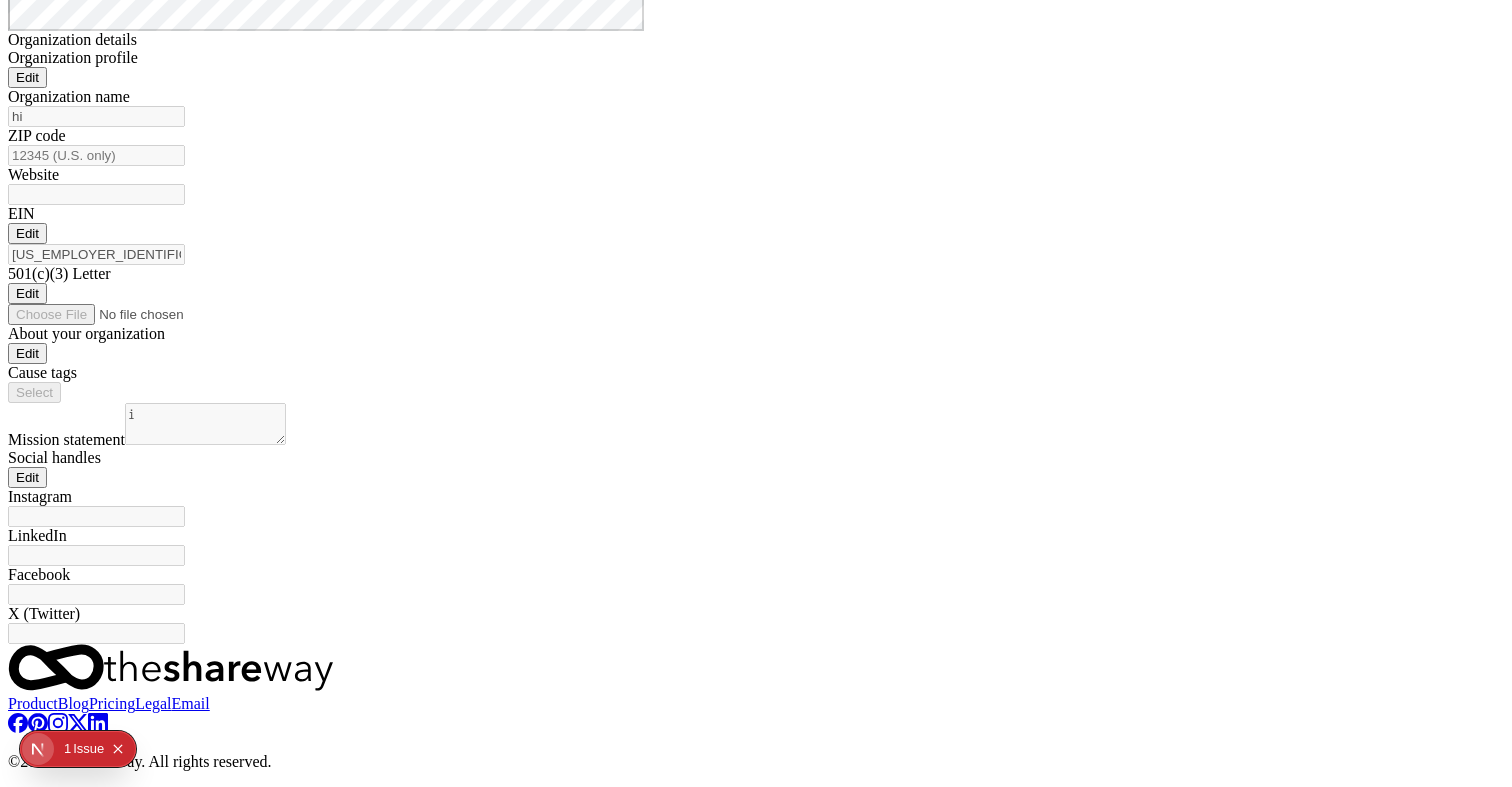 click on "Account About me Profile Edit First name [PERSON_NAME]! Last name [PERSON_NAME]! Role Executive Director Phone number hi Email Edit [EMAIL_ADDRESS][DOMAIN_NAME] Password Edit Organization details Organization profile Edit Organization name hi ZIP code Website EIN Edit [US_EMPLOYER_IDENTIFICATION_NUMBER] 501(c)(3) Letter Edit About your organization Edit Cause tags Select Mission statement i Social handles Edit Instagram LinkedIn Facebook X (Twitter)" at bounding box center [756, 152] 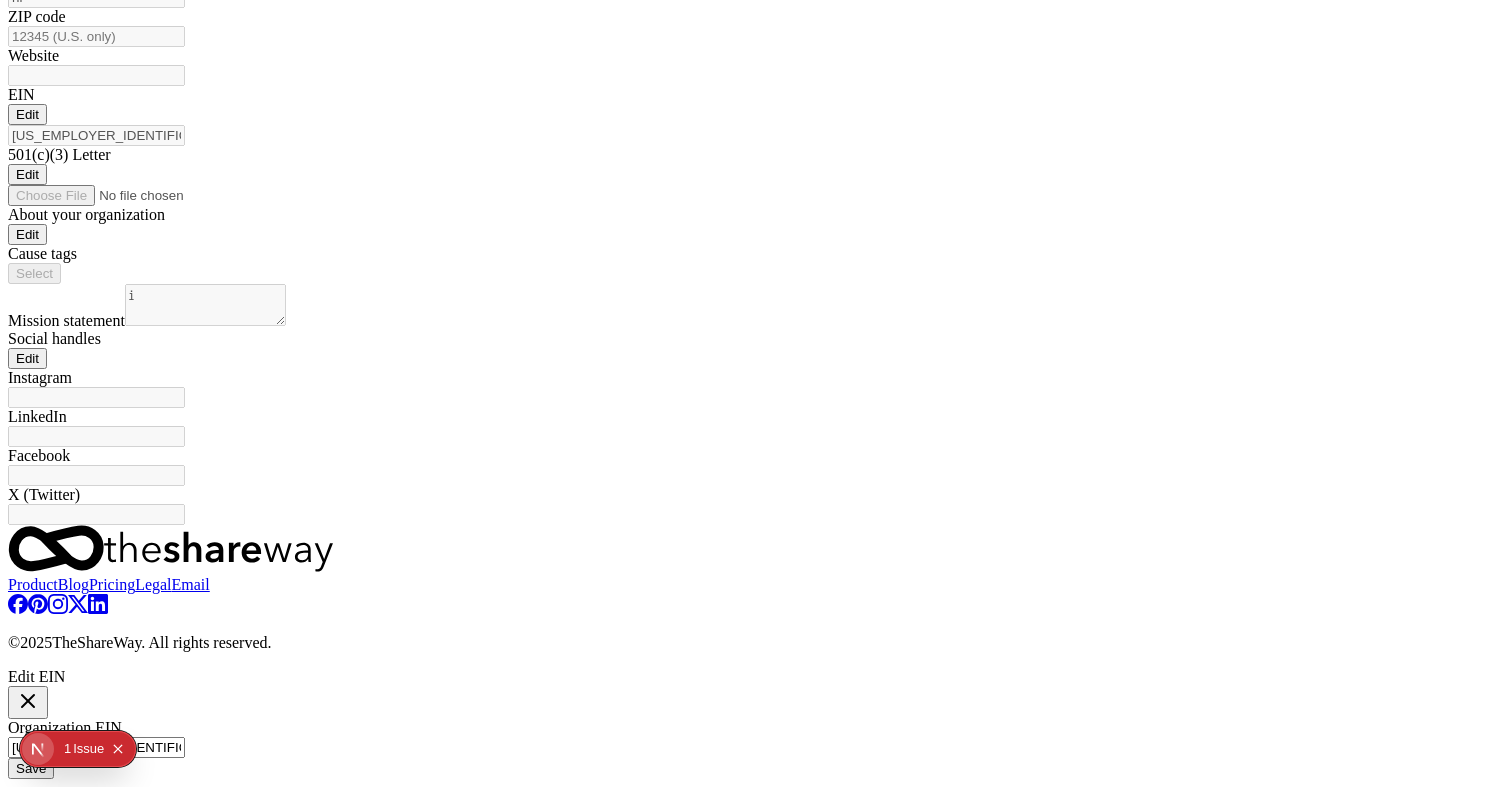 click on "[US_EMPLOYER_IDENTIFICATION_NUMBER]" at bounding box center (96, 747) 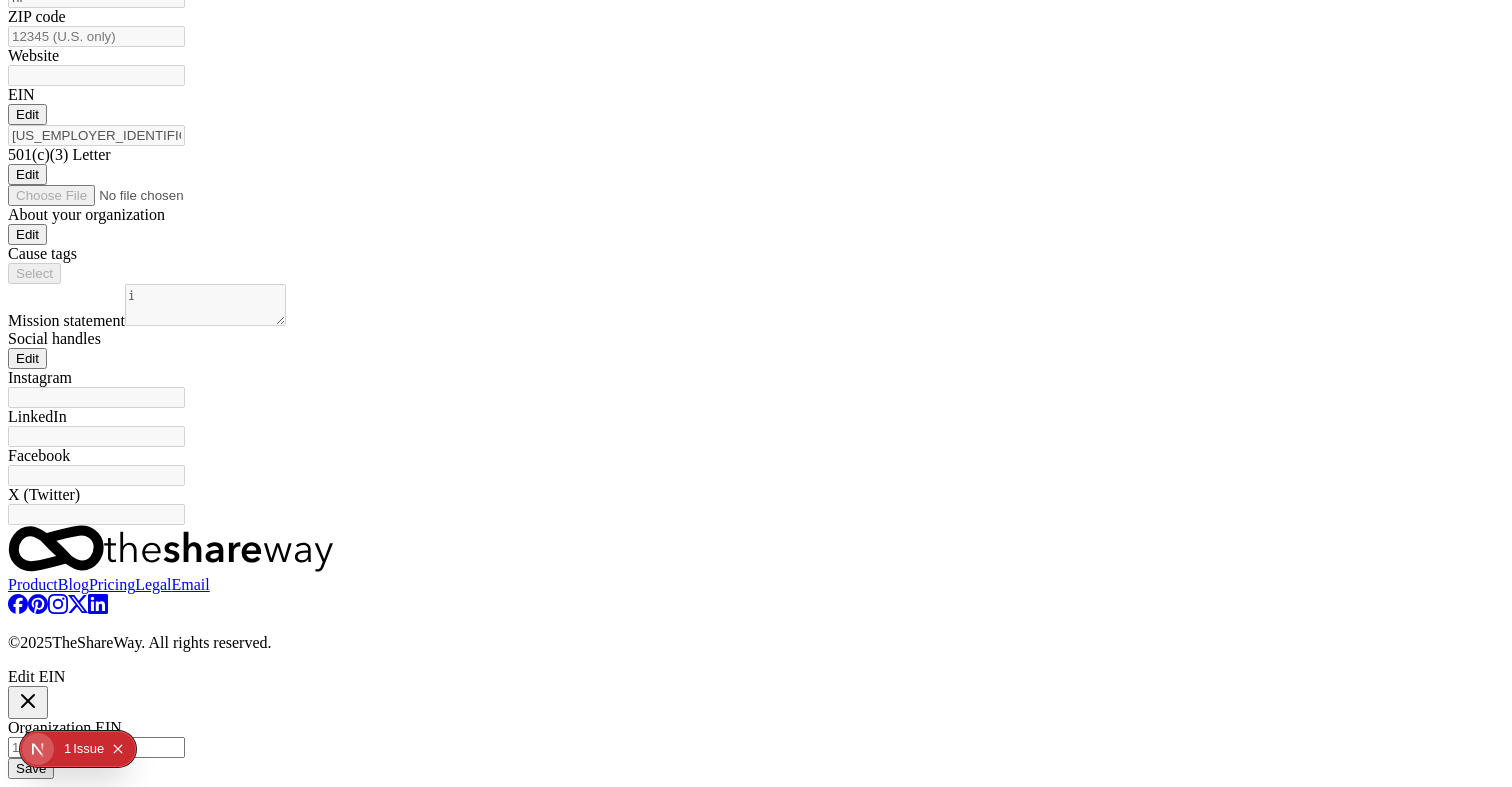 type 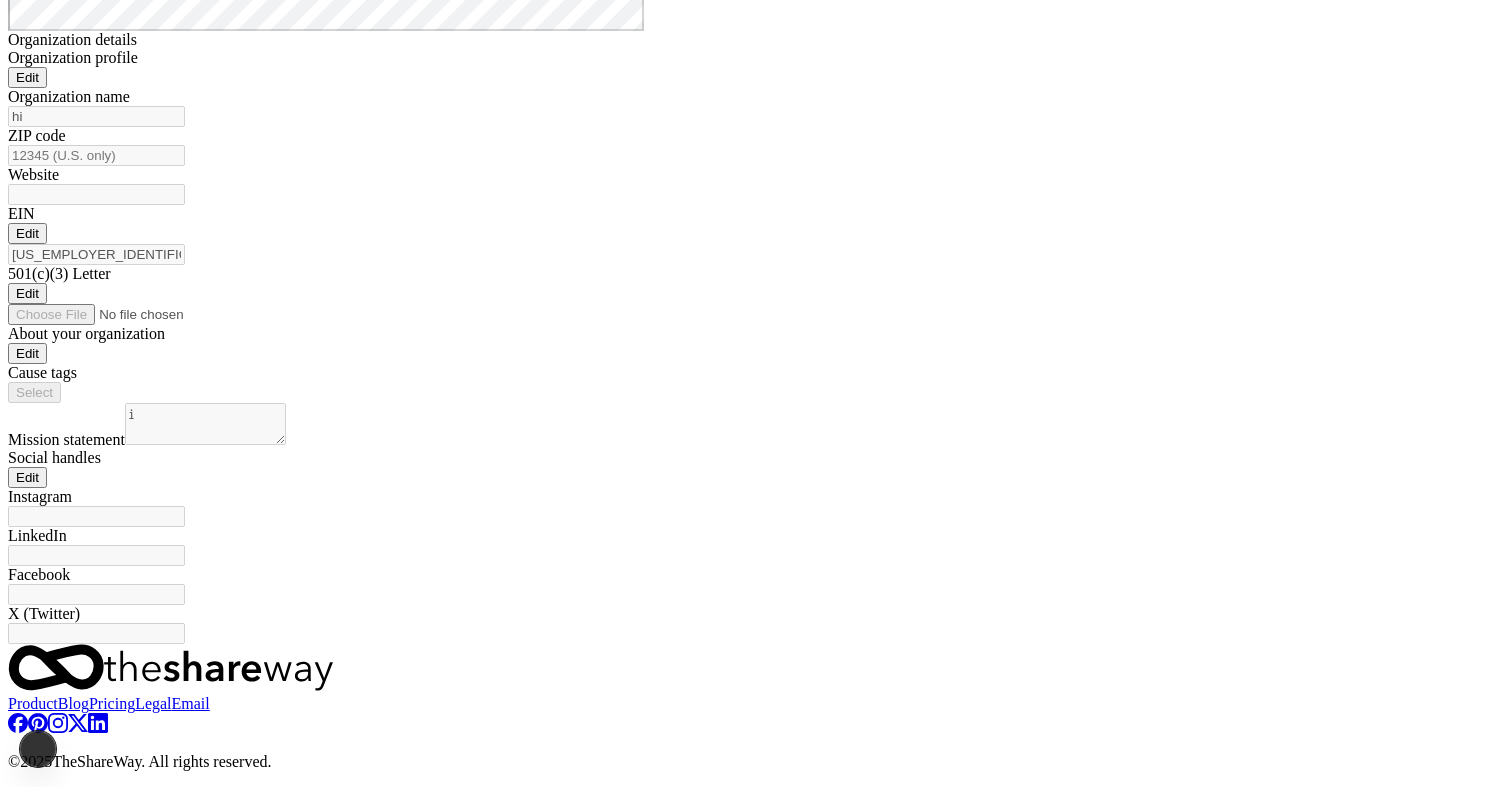 click on "Edit" at bounding box center [27, 233] 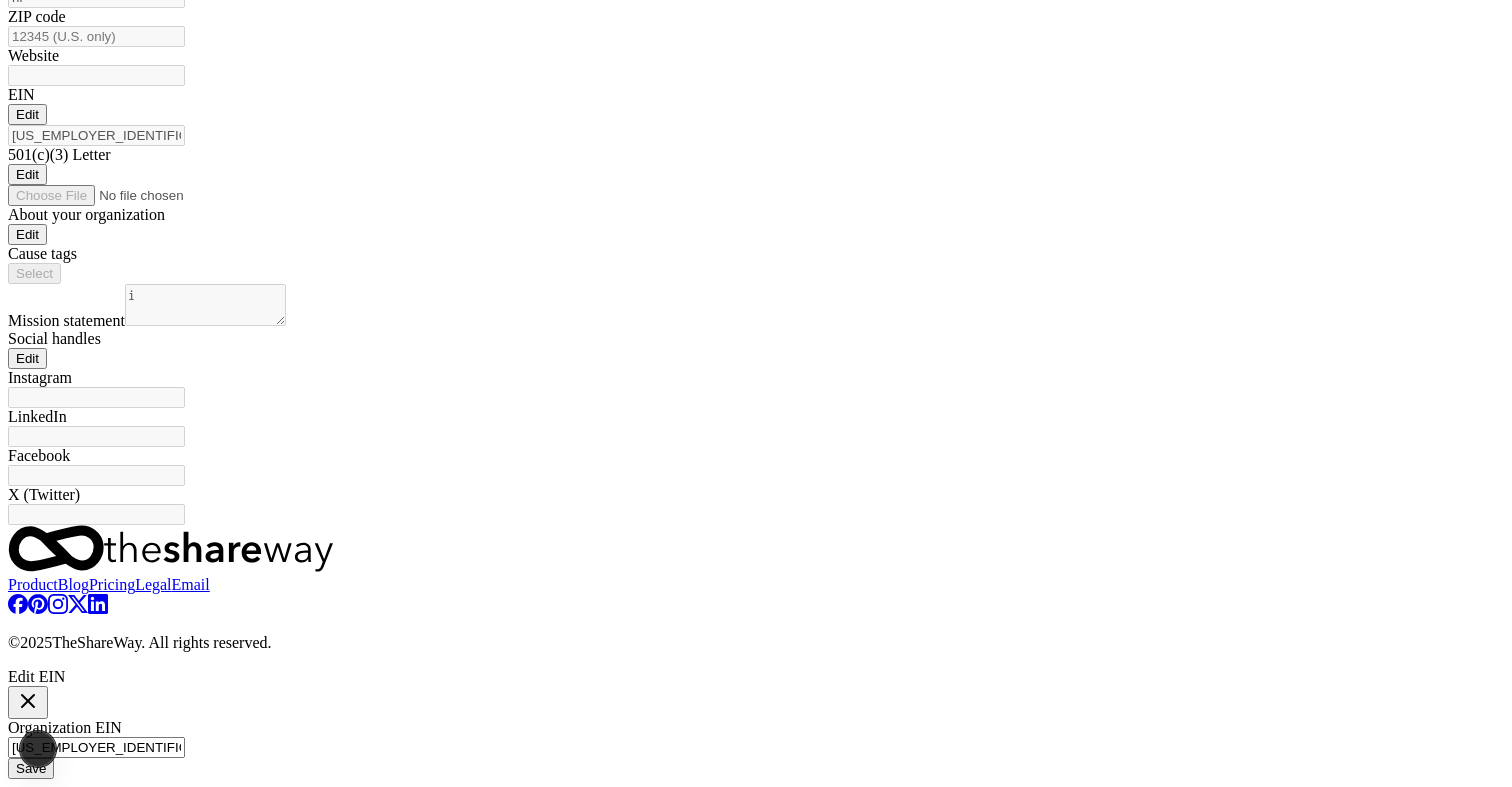 click on "12-2345679" at bounding box center [96, 747] 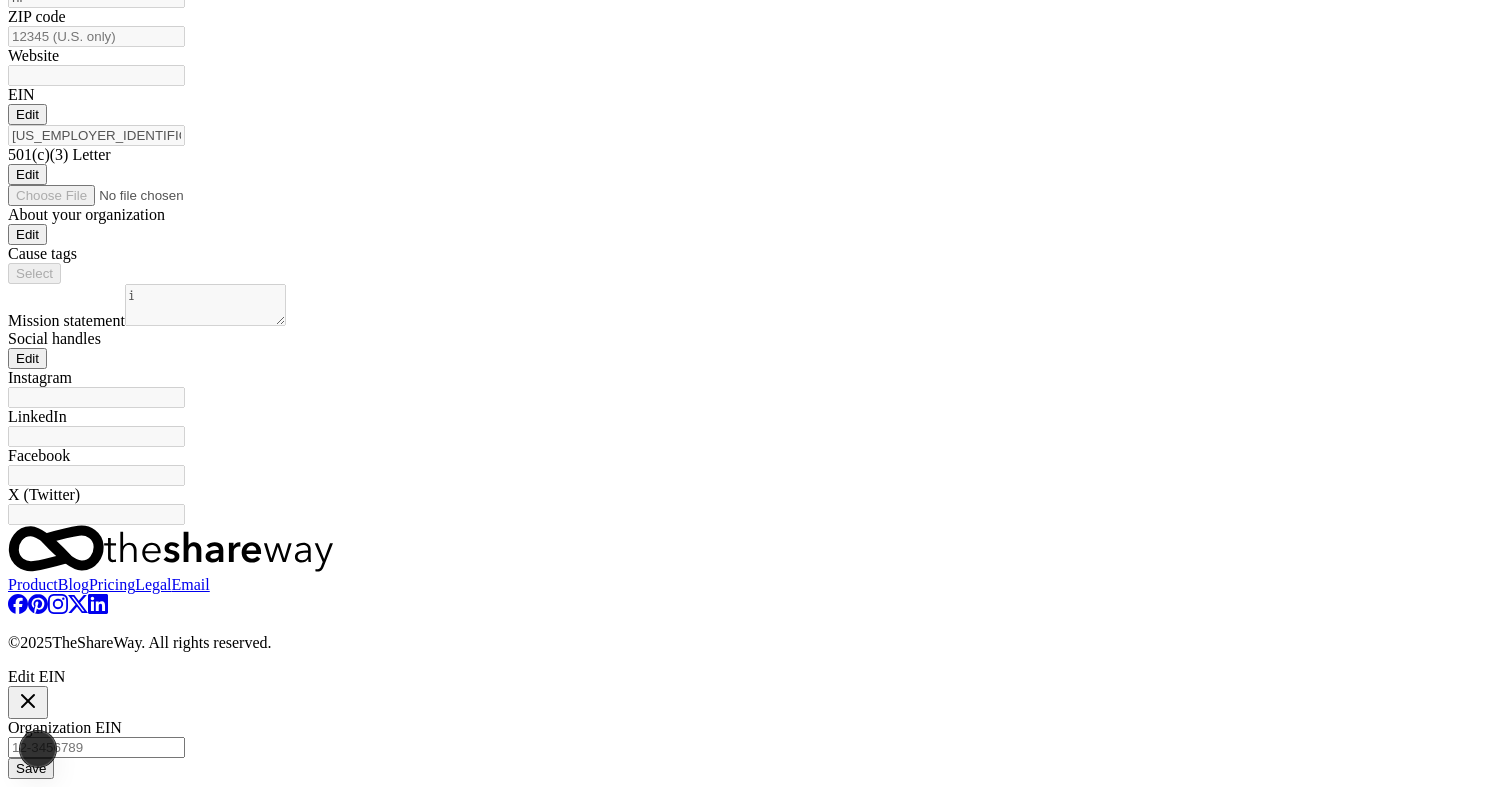 type 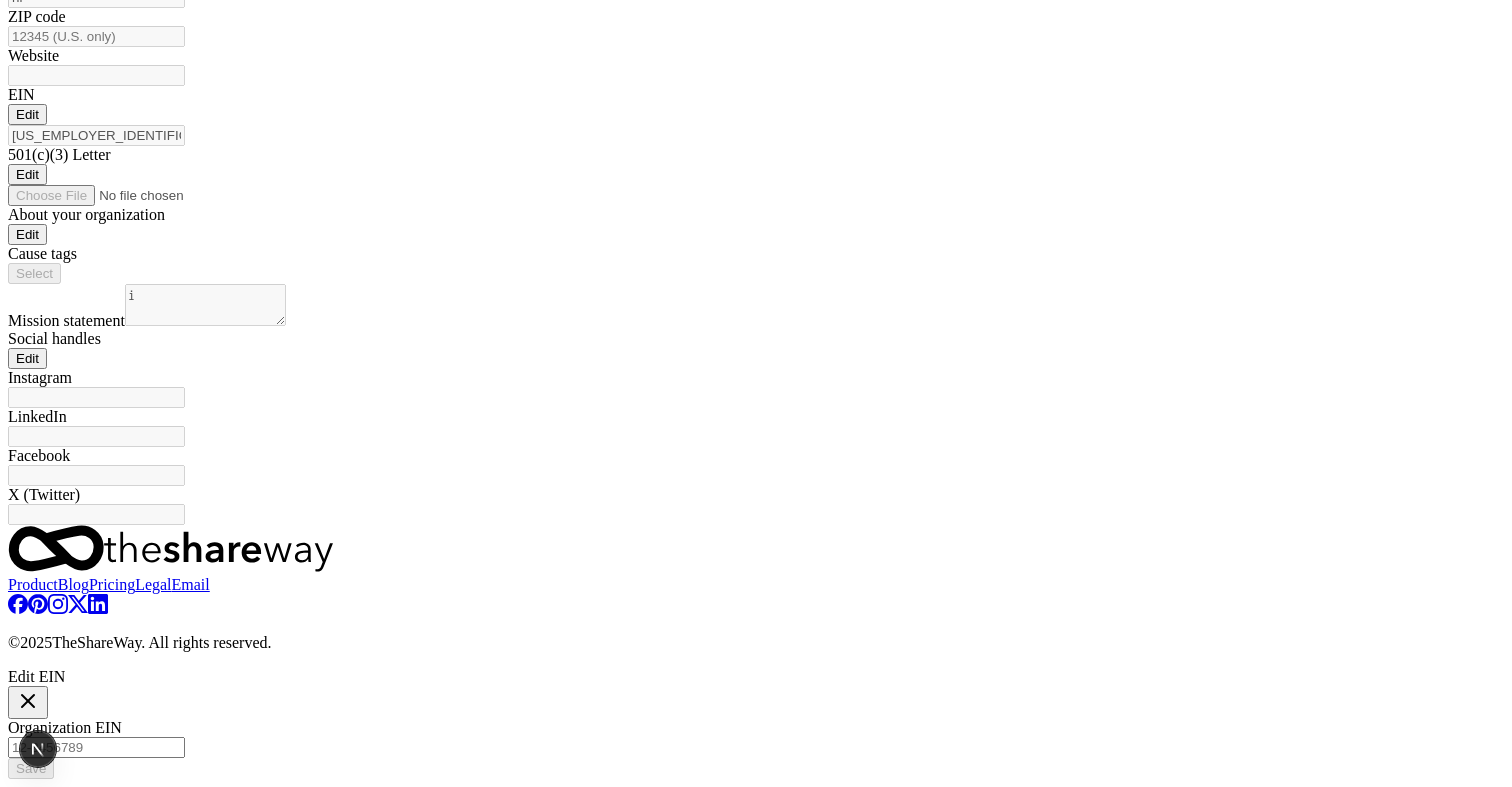 type 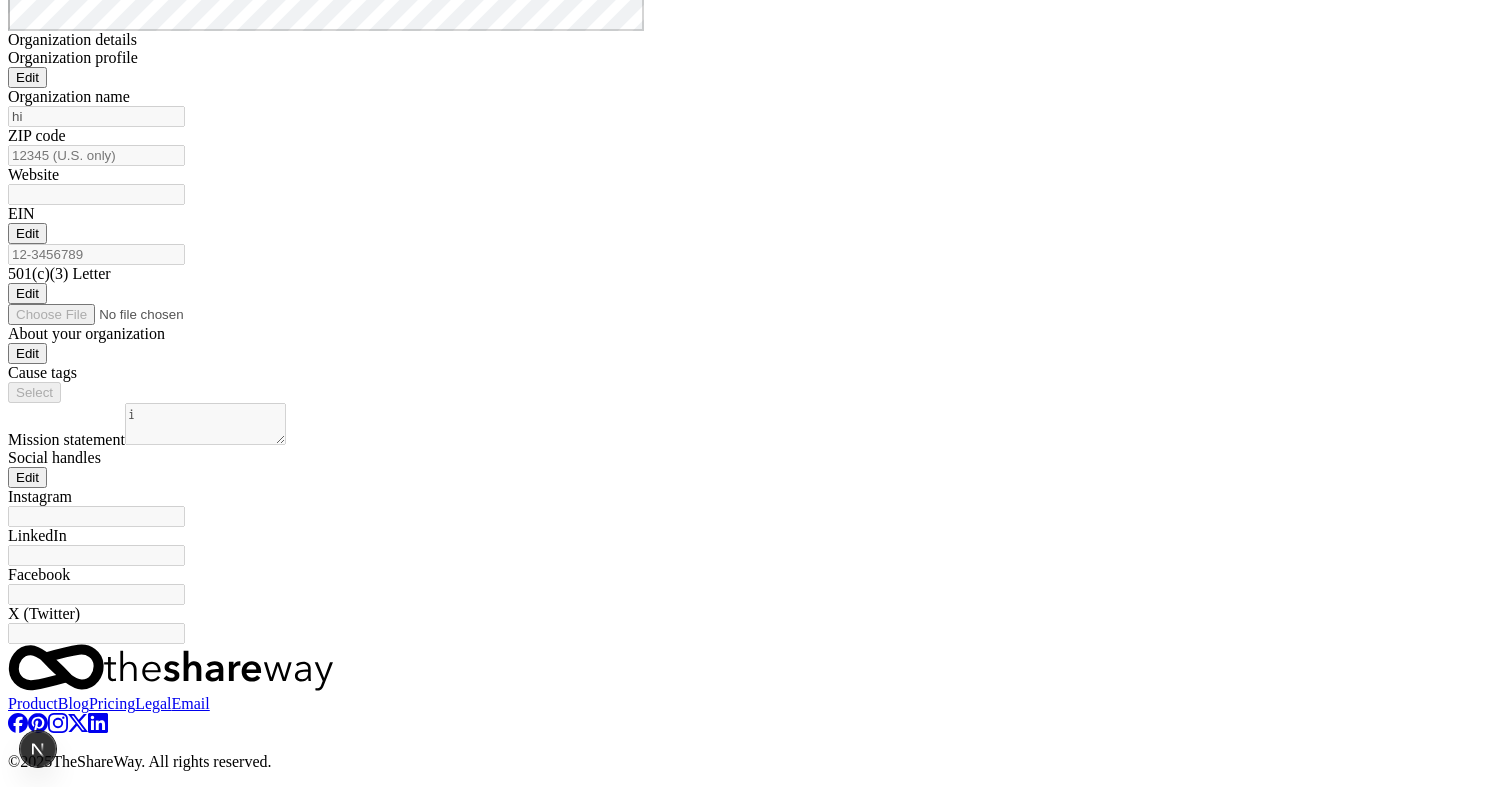 click on "Edit" at bounding box center [27, 233] 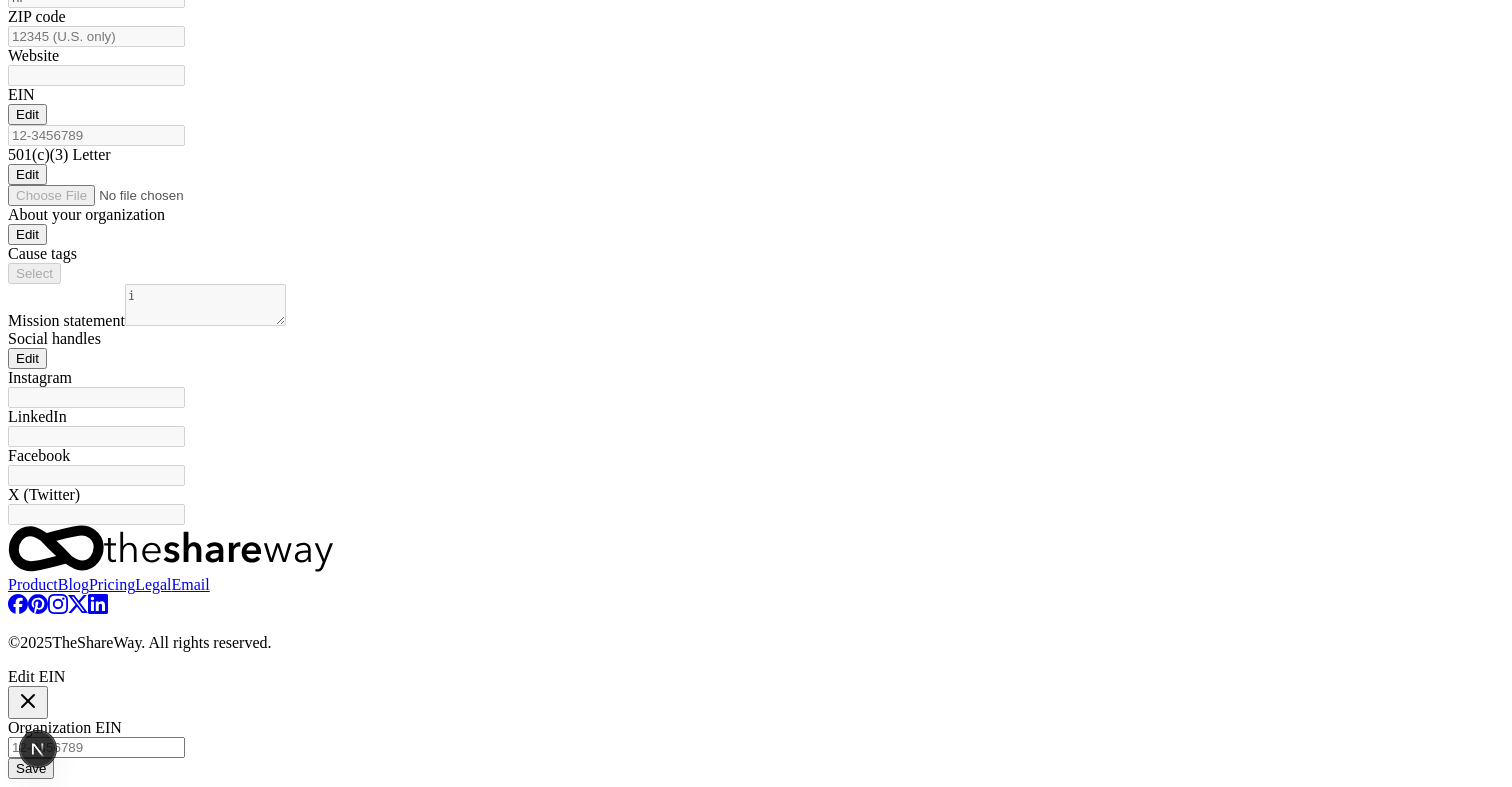 click on "Organization EIN" at bounding box center [96, 747] 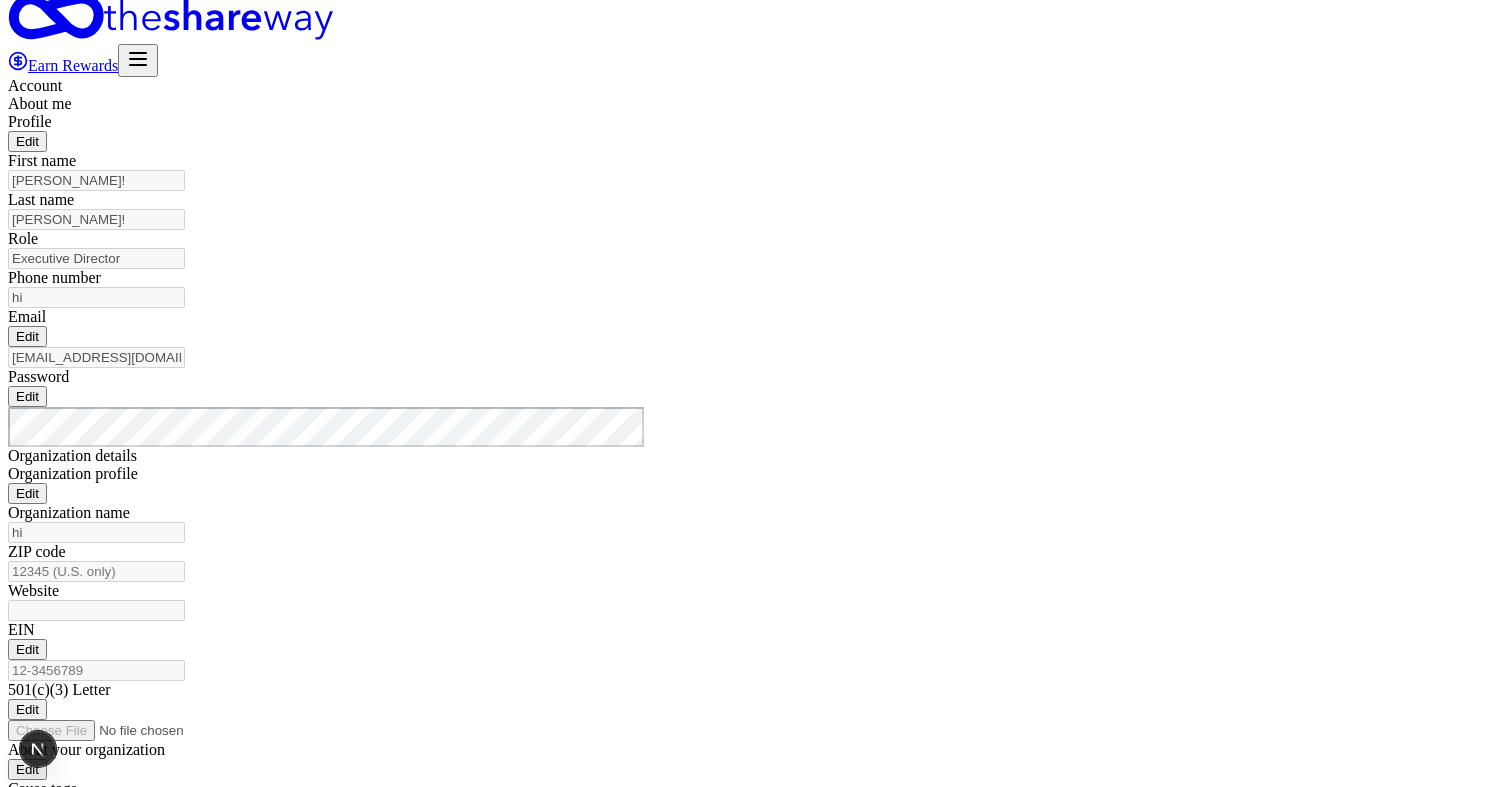scroll, scrollTop: 0, scrollLeft: 0, axis: both 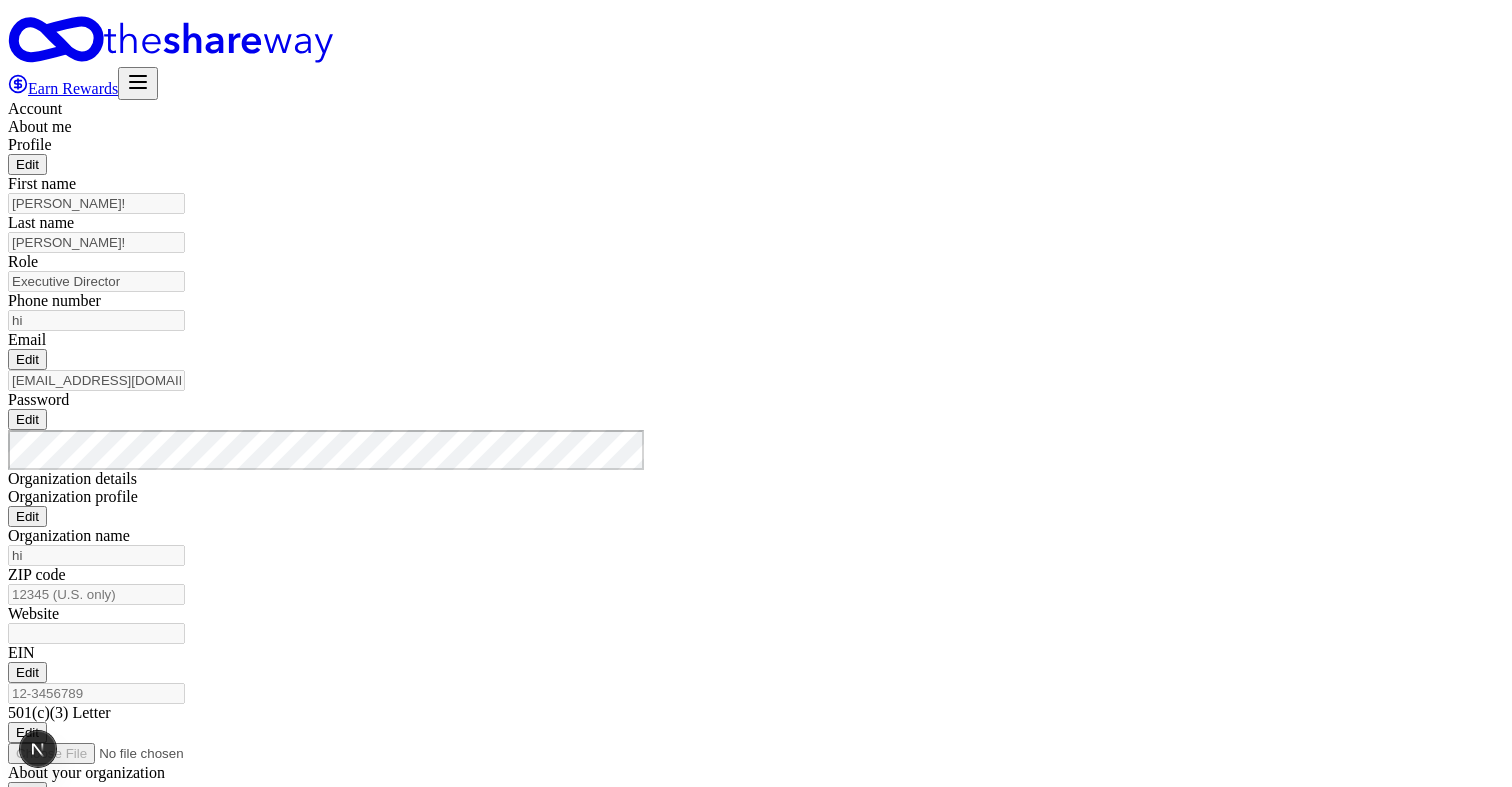type 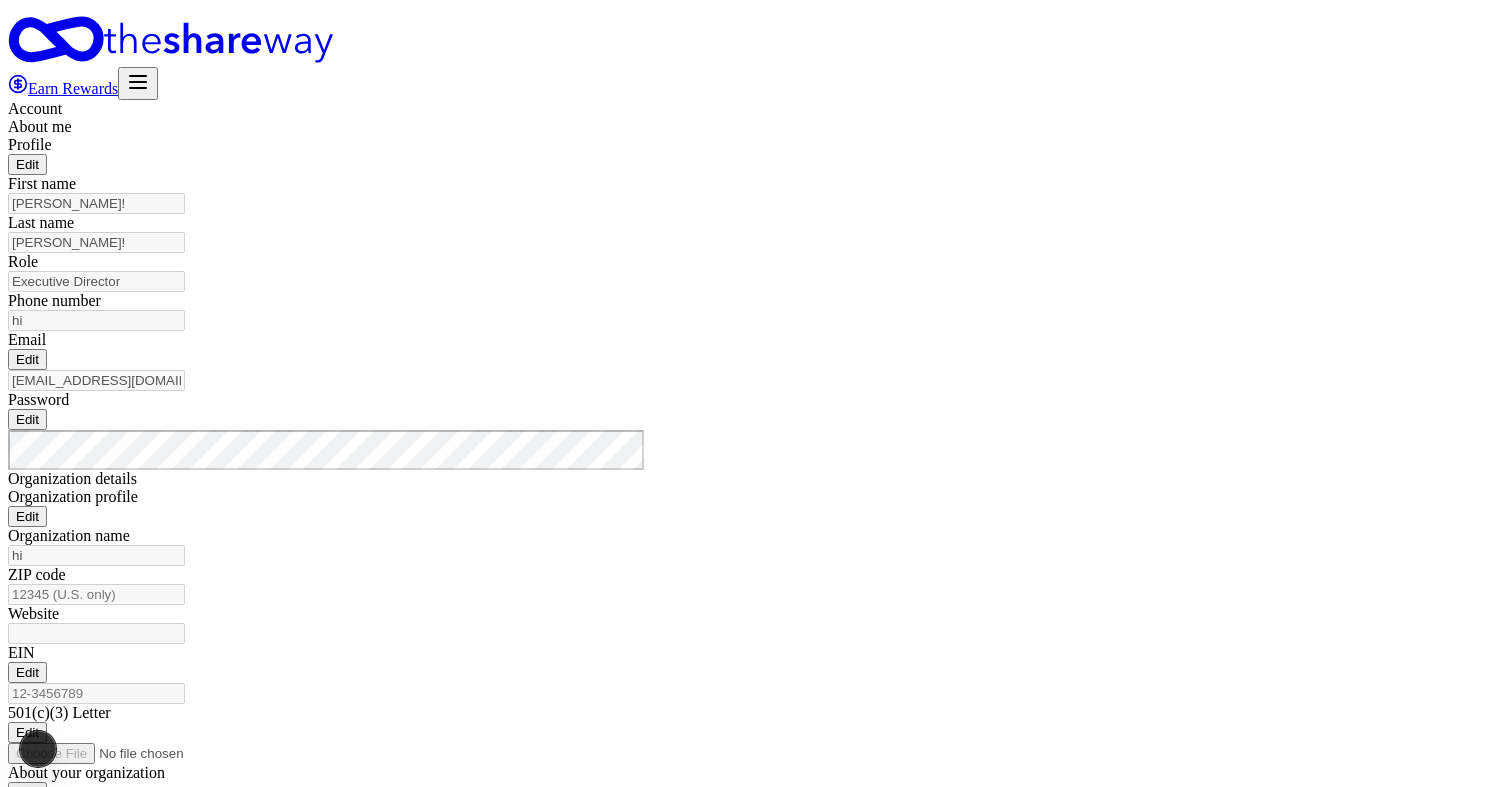 click on "Edit" at bounding box center [27, 164] 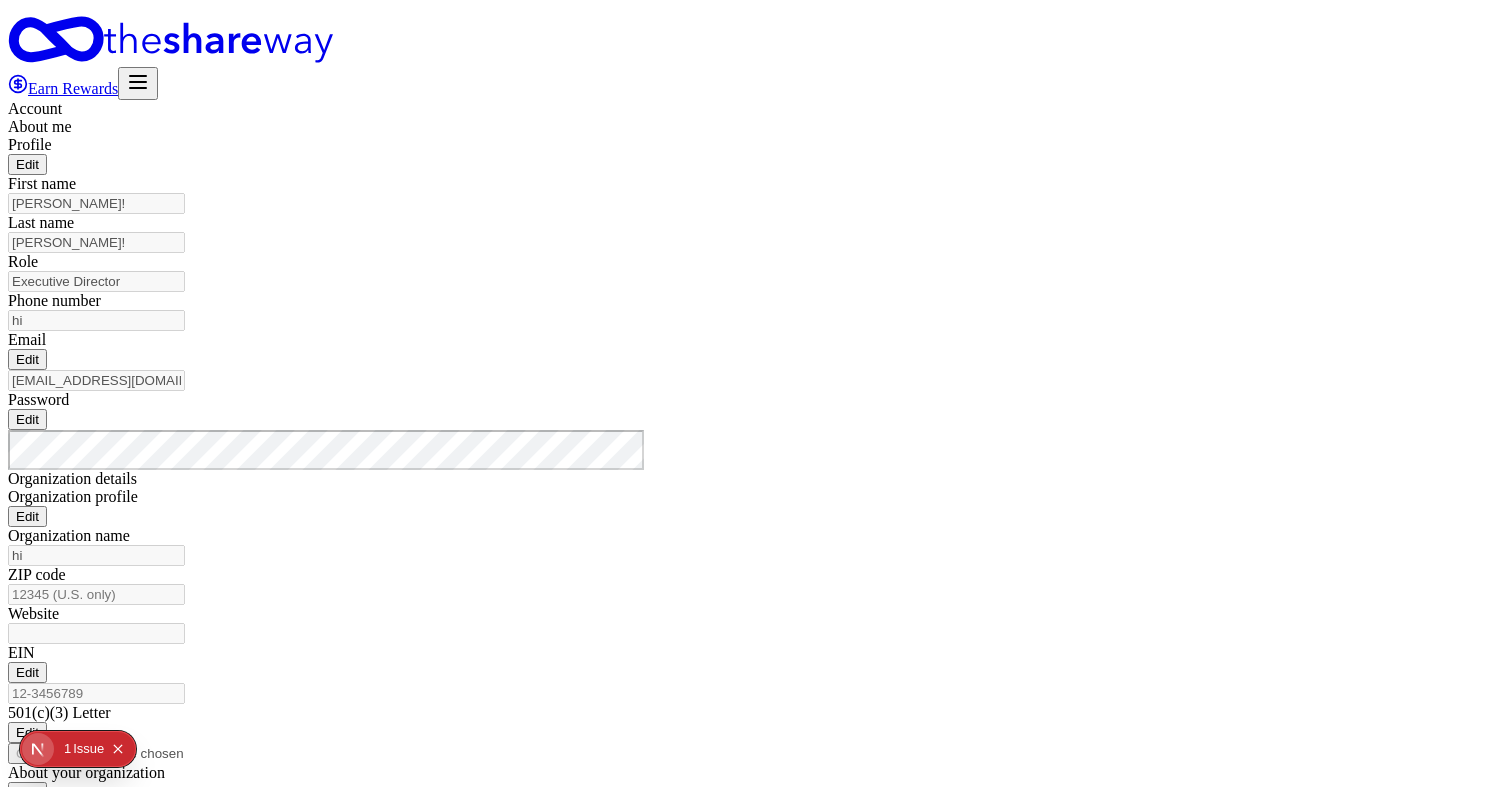 scroll, scrollTop: 0, scrollLeft: 0, axis: both 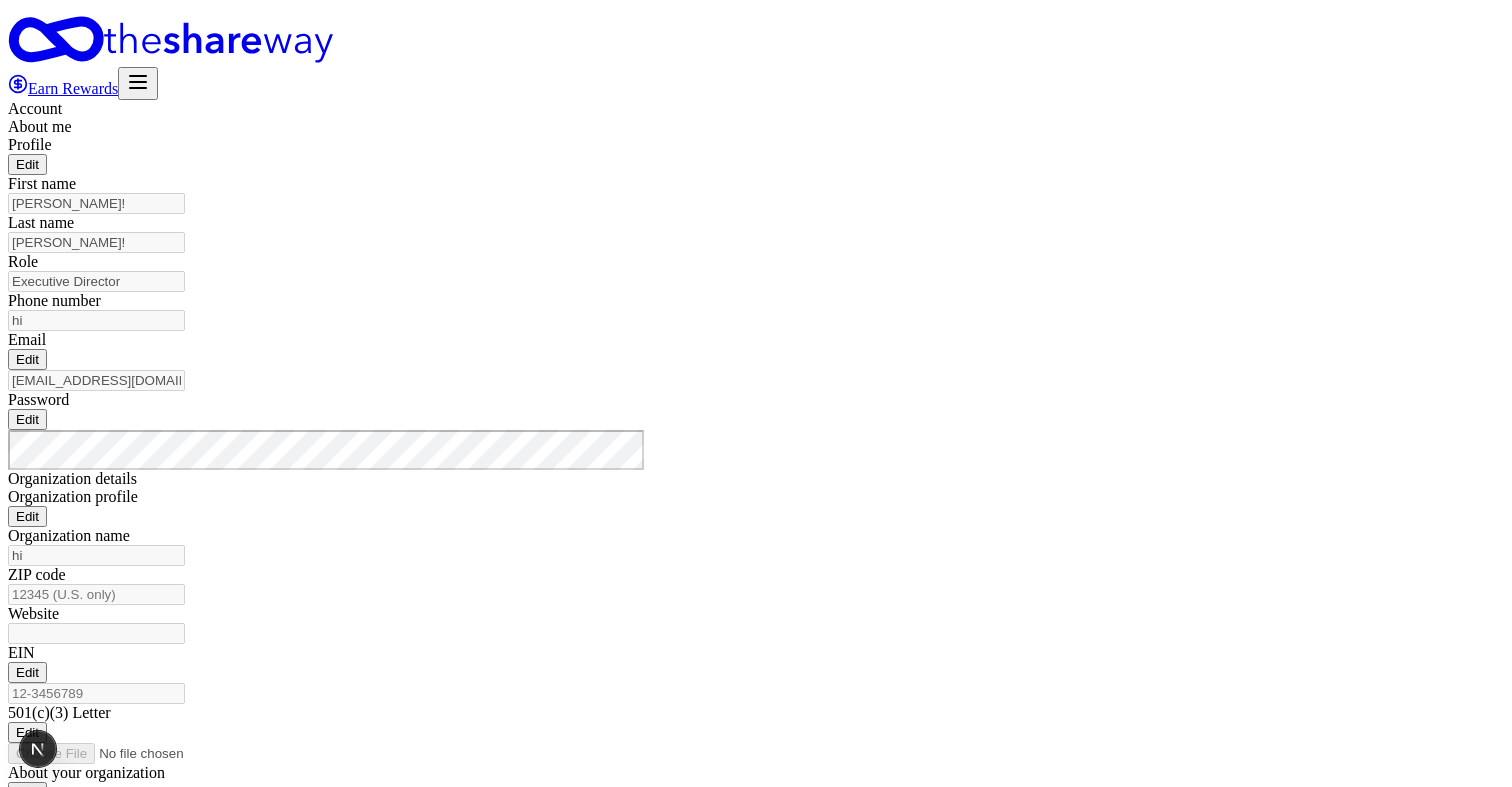 click on "Edit" at bounding box center (27, 164) 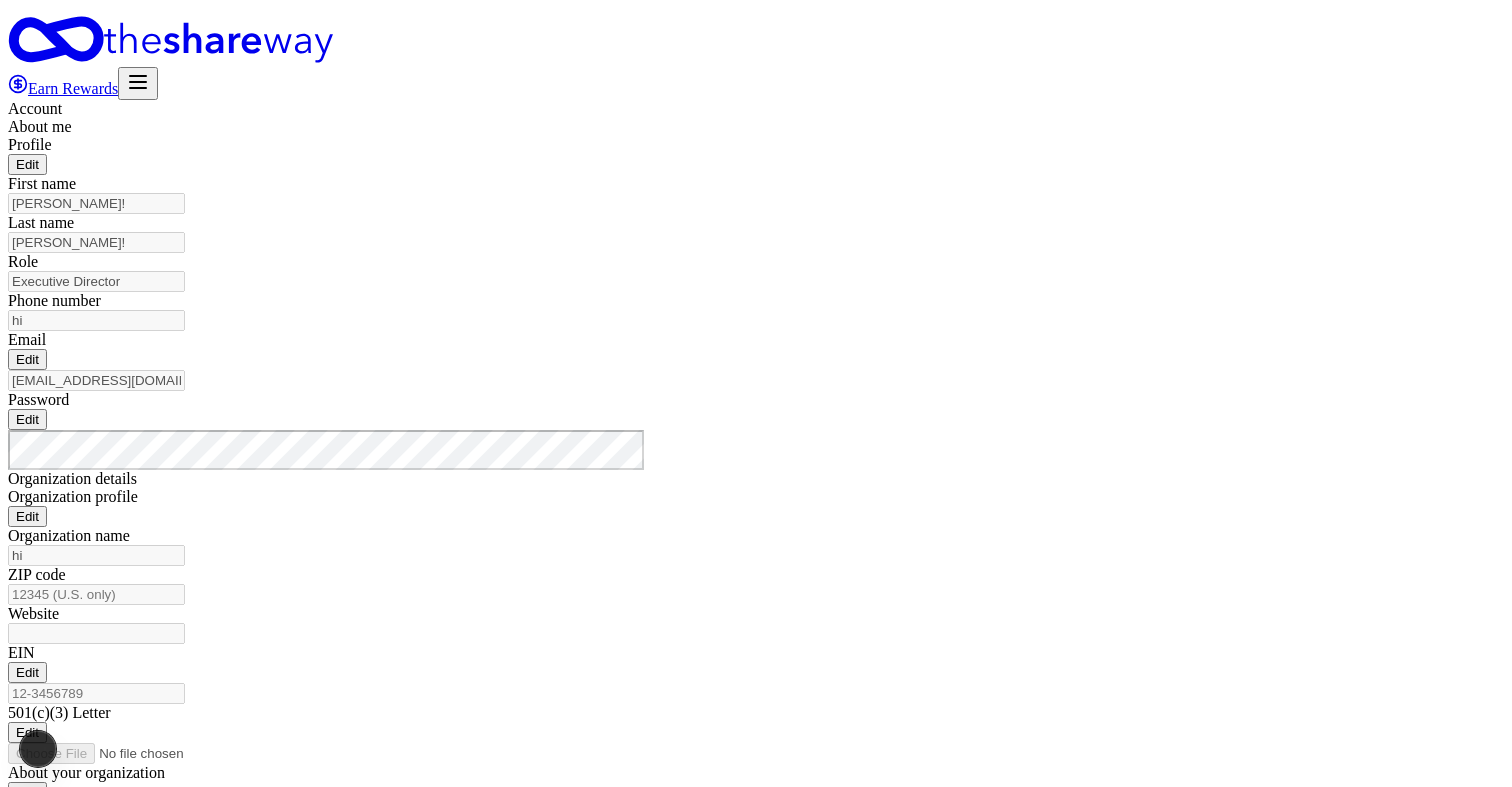 type 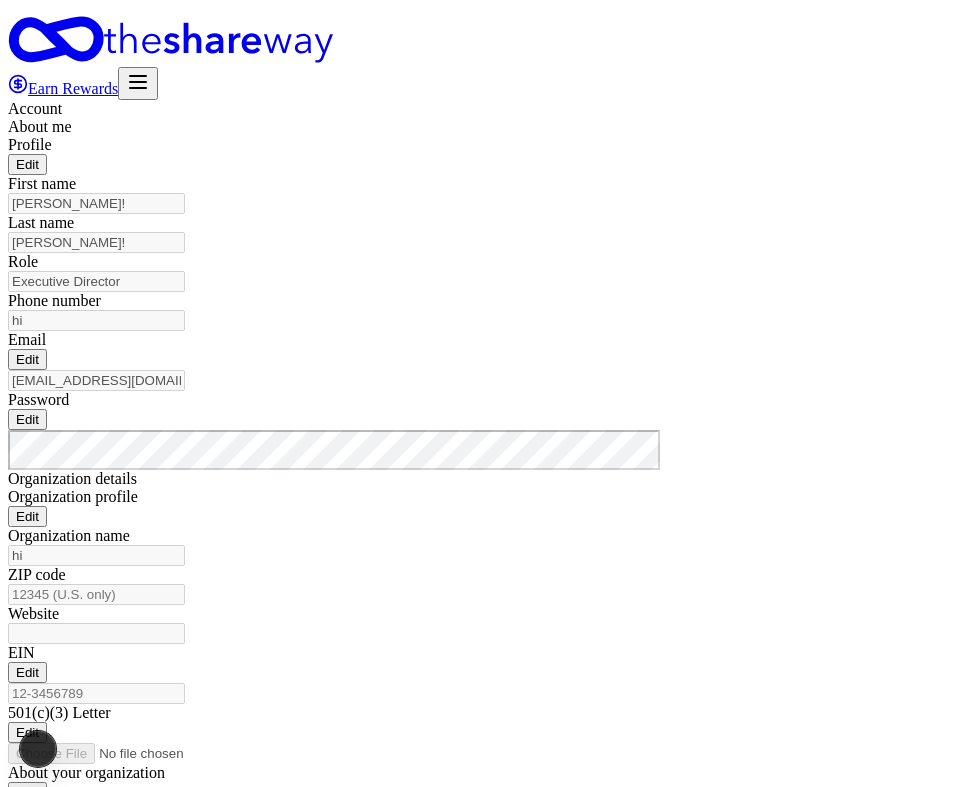 click on "Edit" at bounding box center [27, 164] 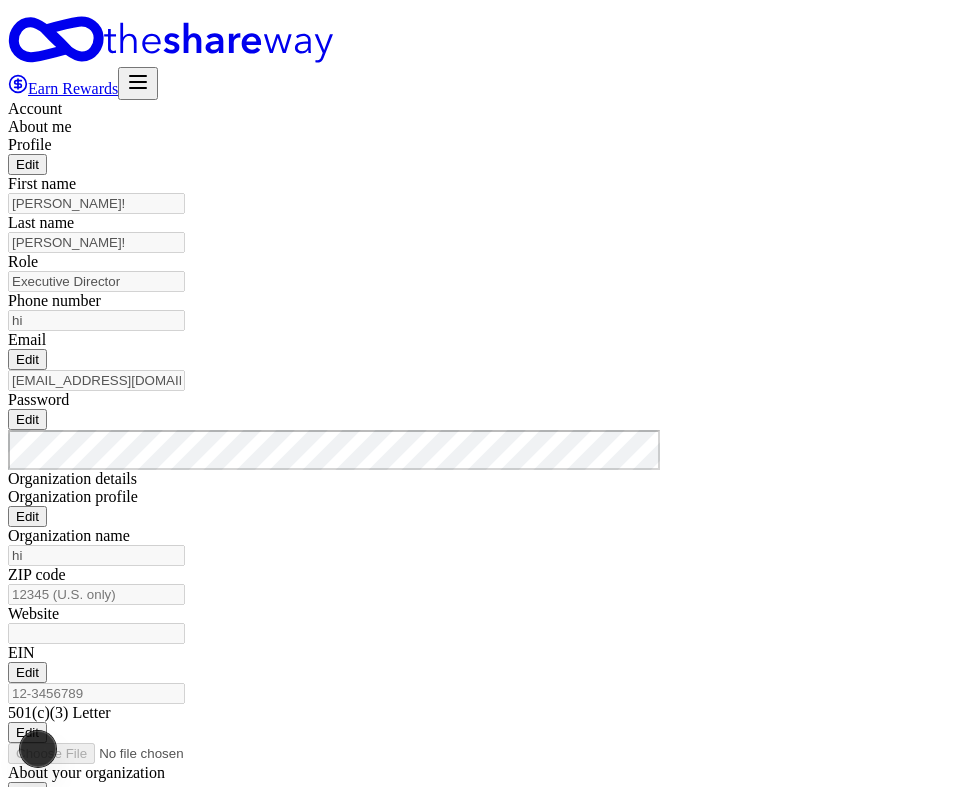 type 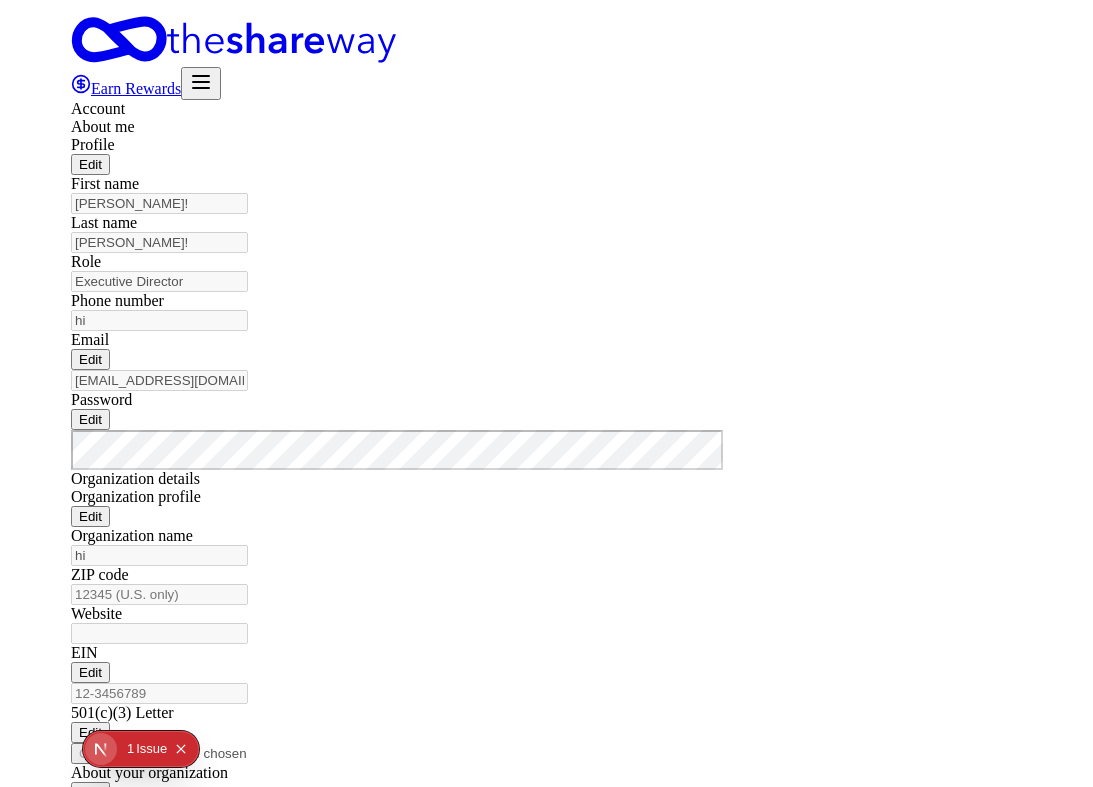 scroll, scrollTop: 0, scrollLeft: 0, axis: both 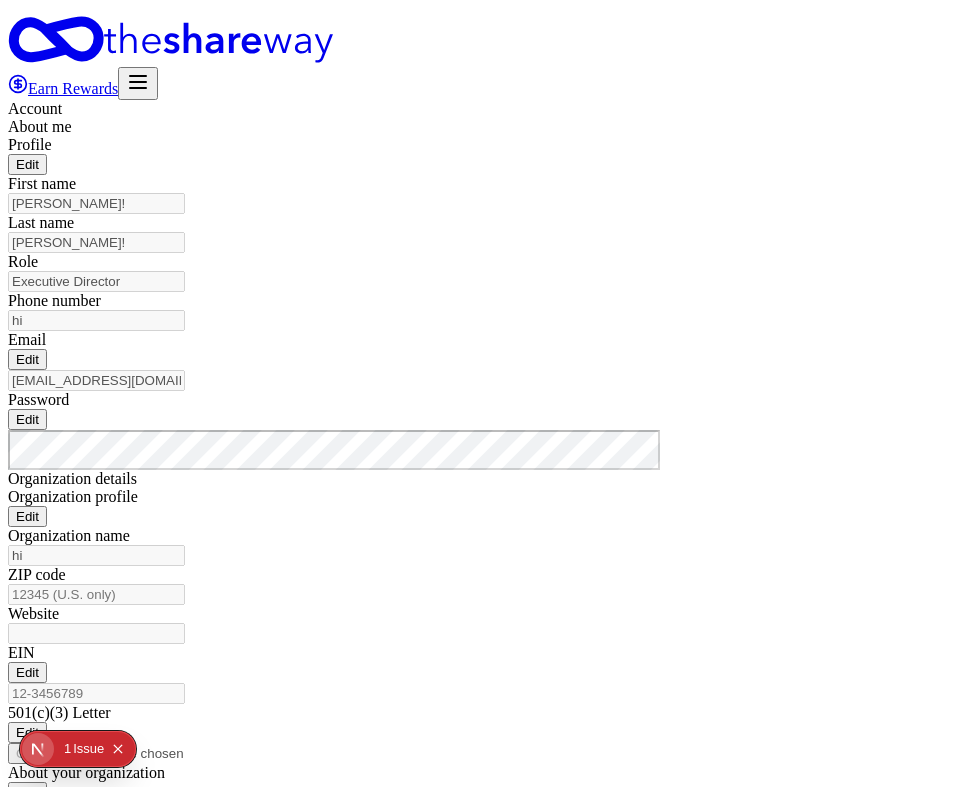 click on "Edit" at bounding box center (27, 164) 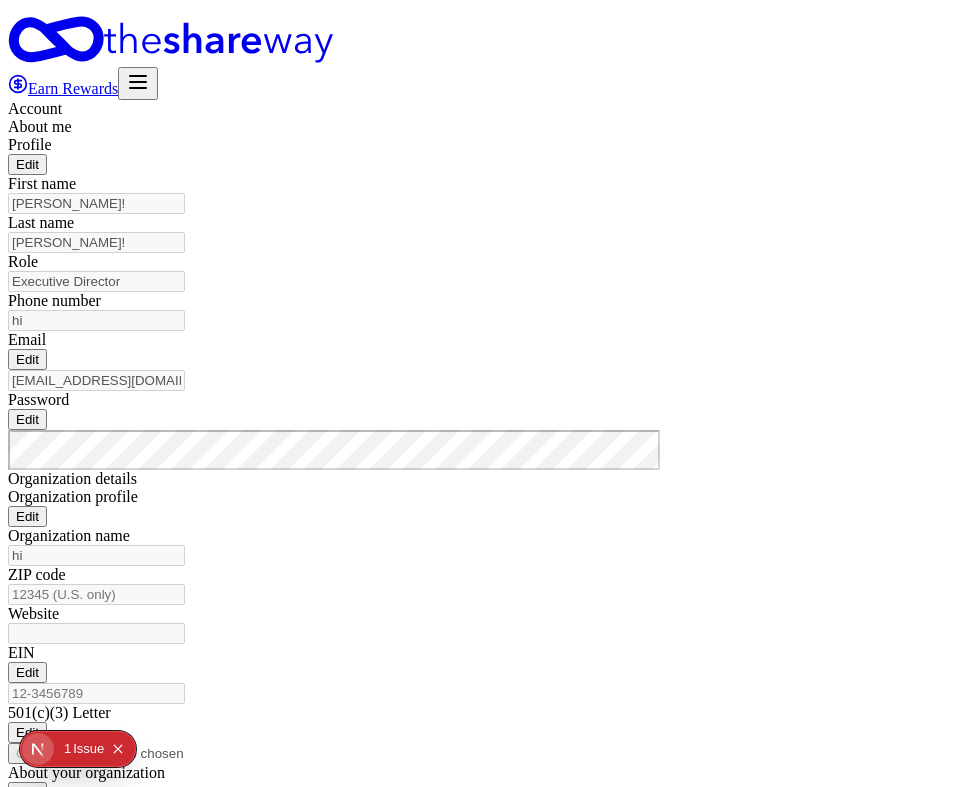 type 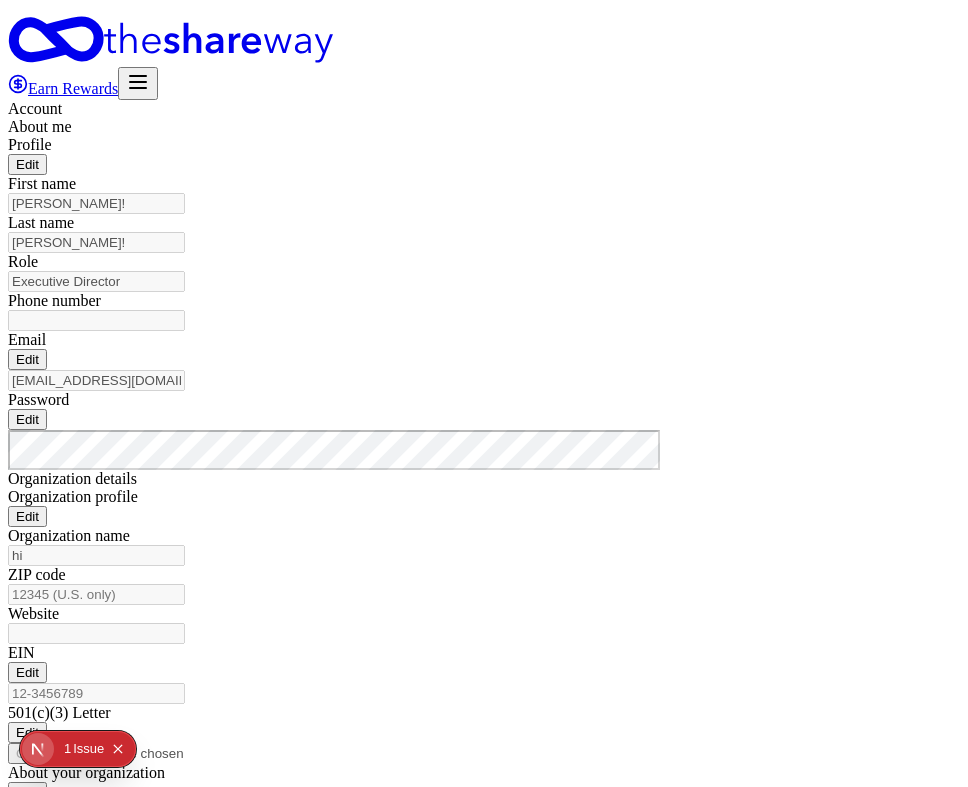 click on "Edit" at bounding box center [27, 164] 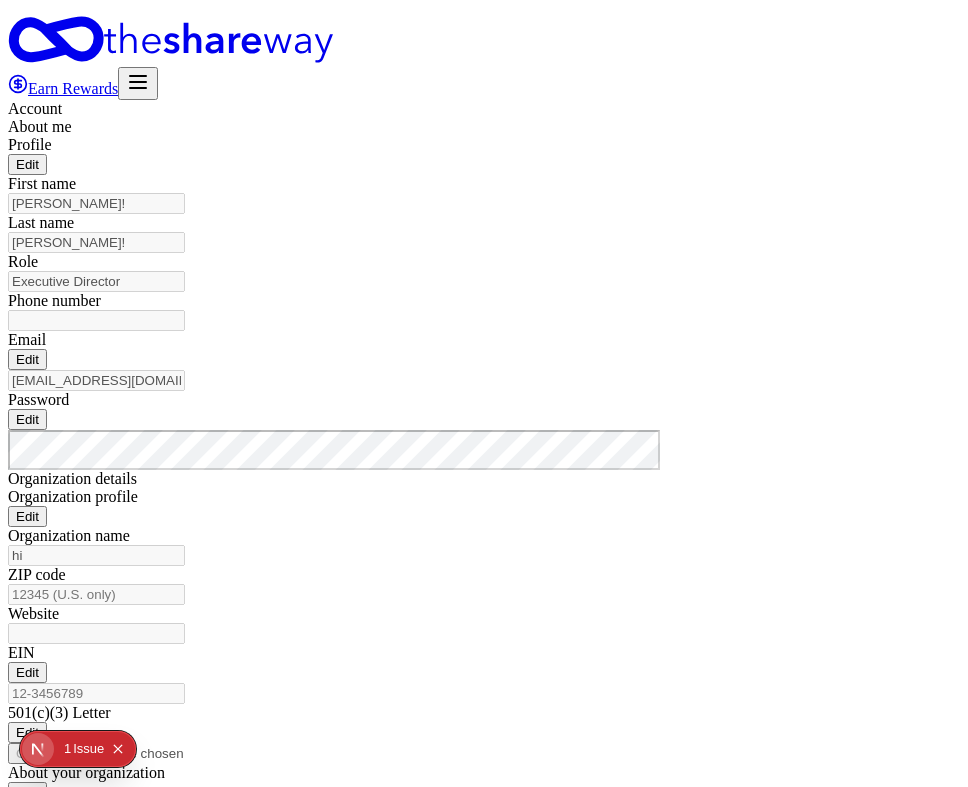 type 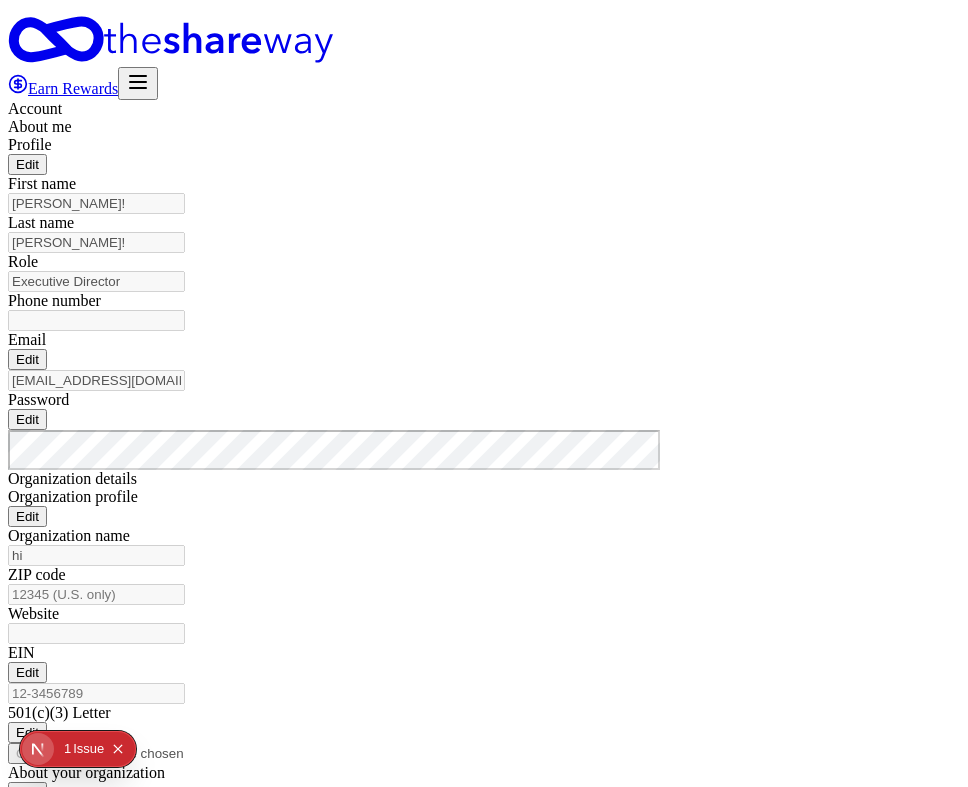 type 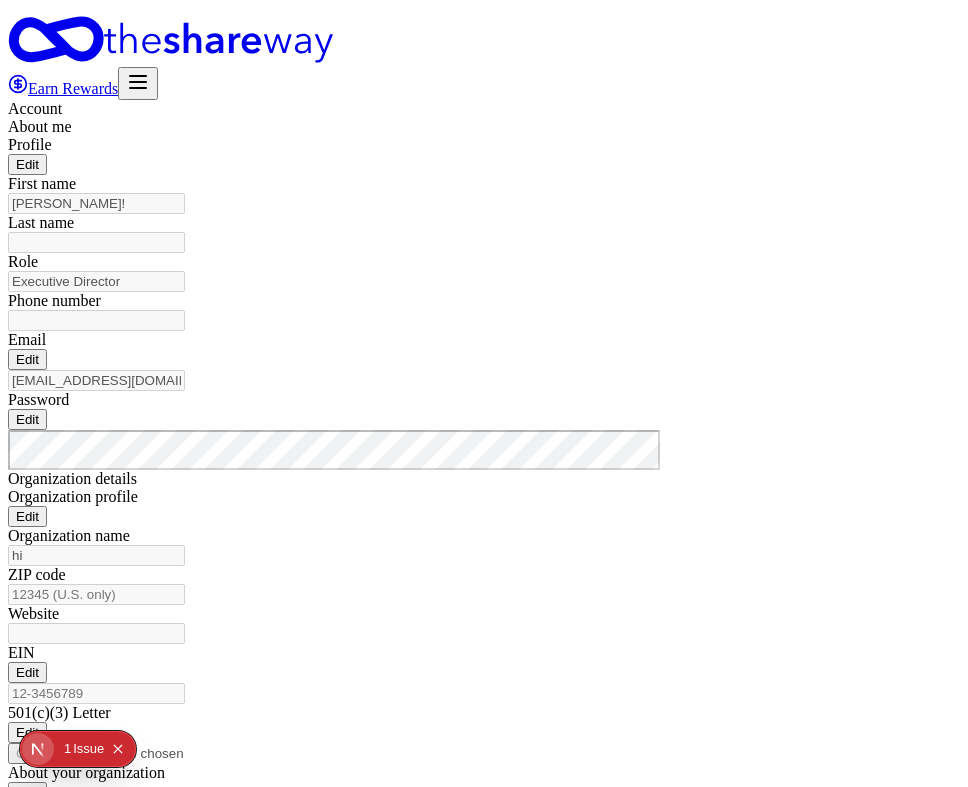click on "Role Executive Director" at bounding box center [484, 272] 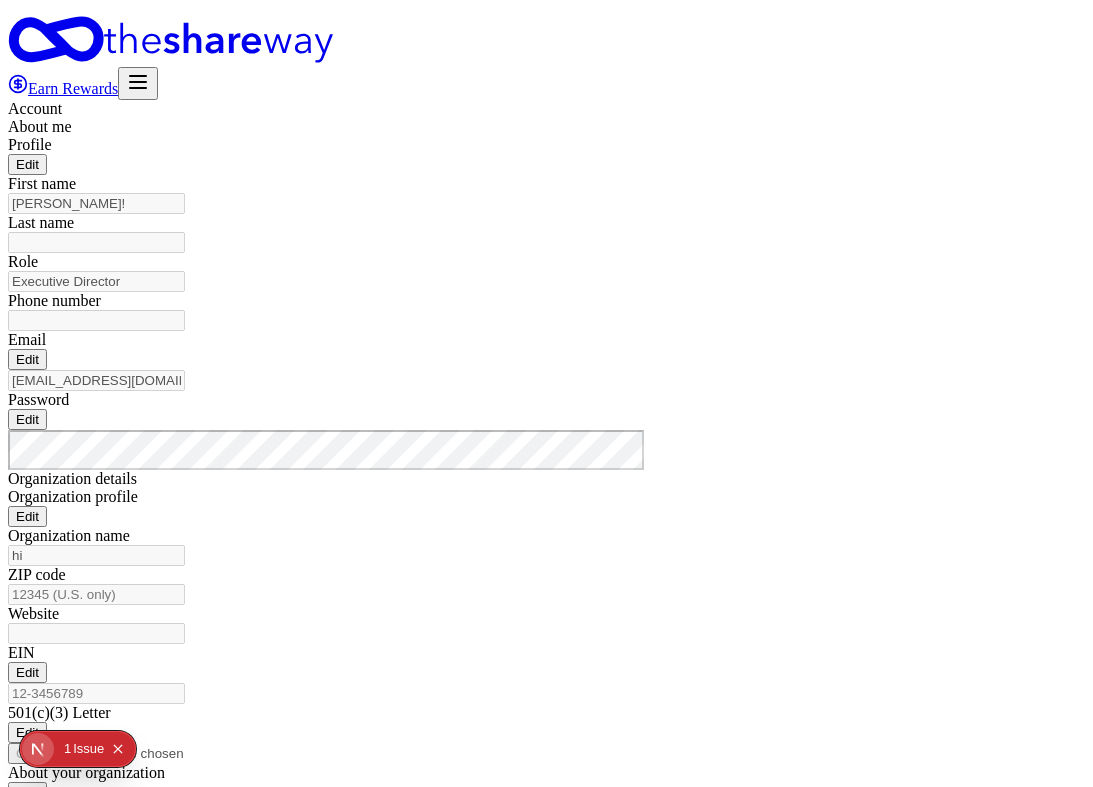 scroll, scrollTop: 0, scrollLeft: 0, axis: both 